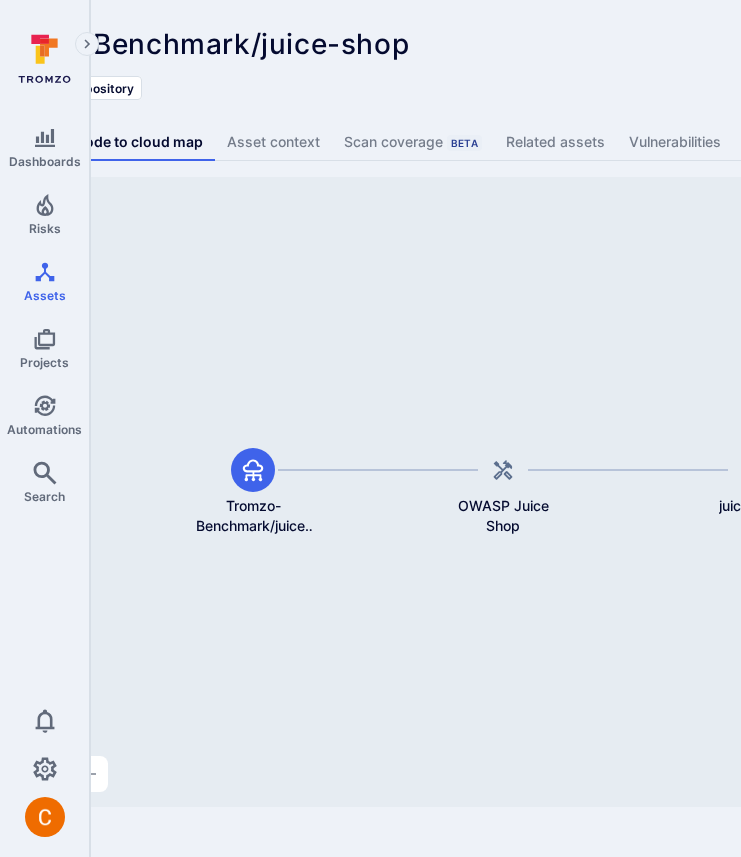 scroll, scrollTop: 0, scrollLeft: 143, axis: horizontal 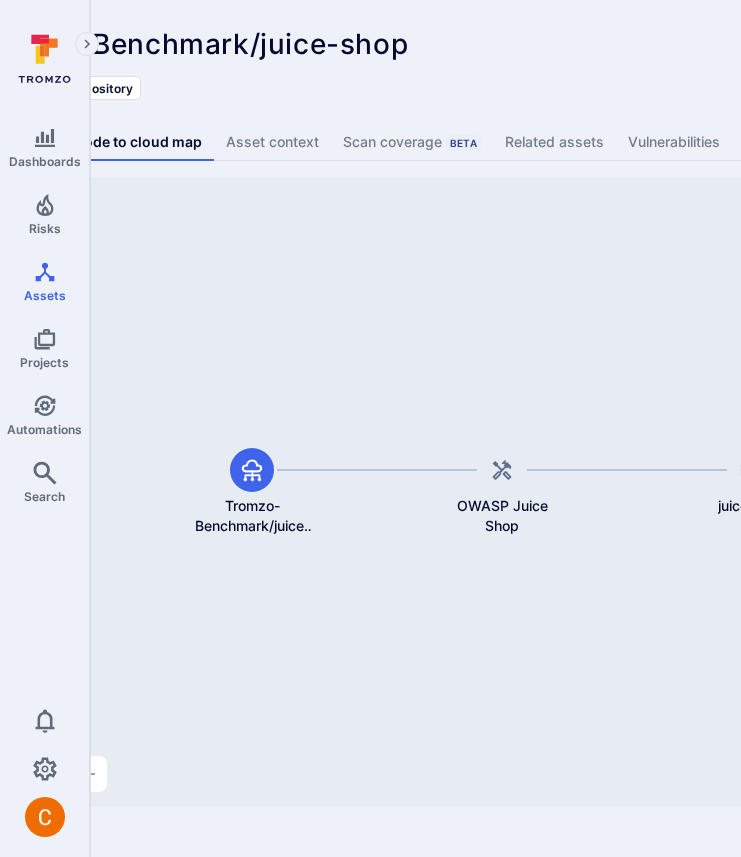 click on "Tromzo-Benchmark/juice-shop ...   Show  more Type: Code repository" at bounding box center (622, 64) 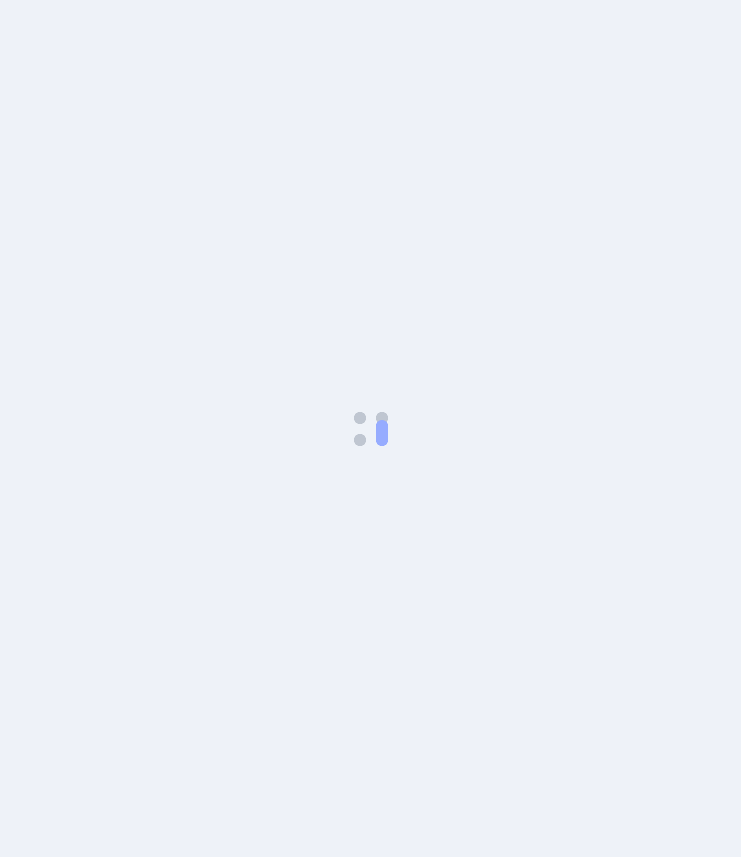 scroll, scrollTop: 0, scrollLeft: 0, axis: both 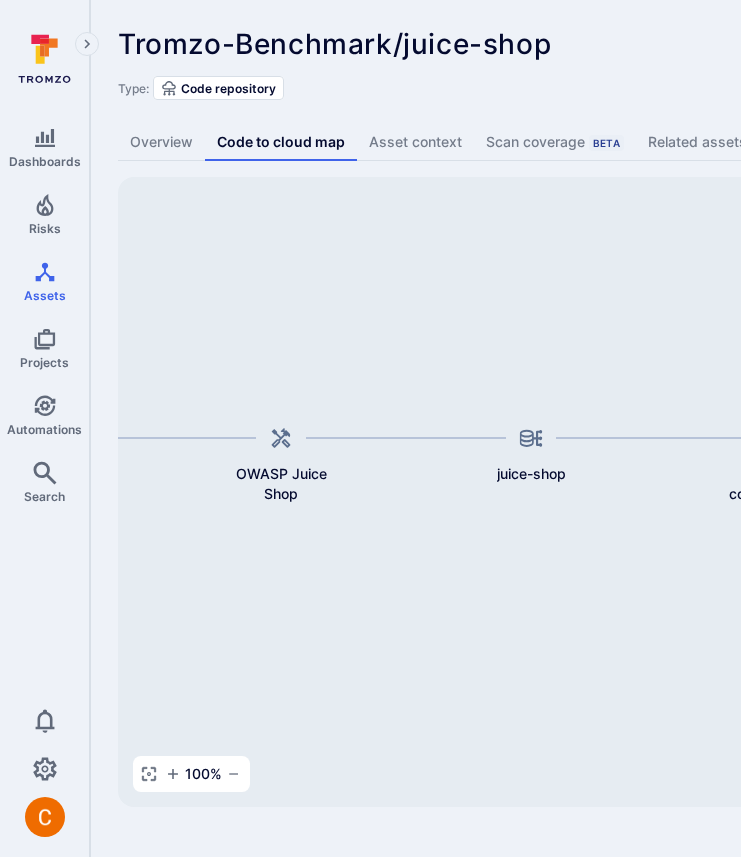 drag, startPoint x: 624, startPoint y: 330, endPoint x: 262, endPoint y: 299, distance: 363.32492 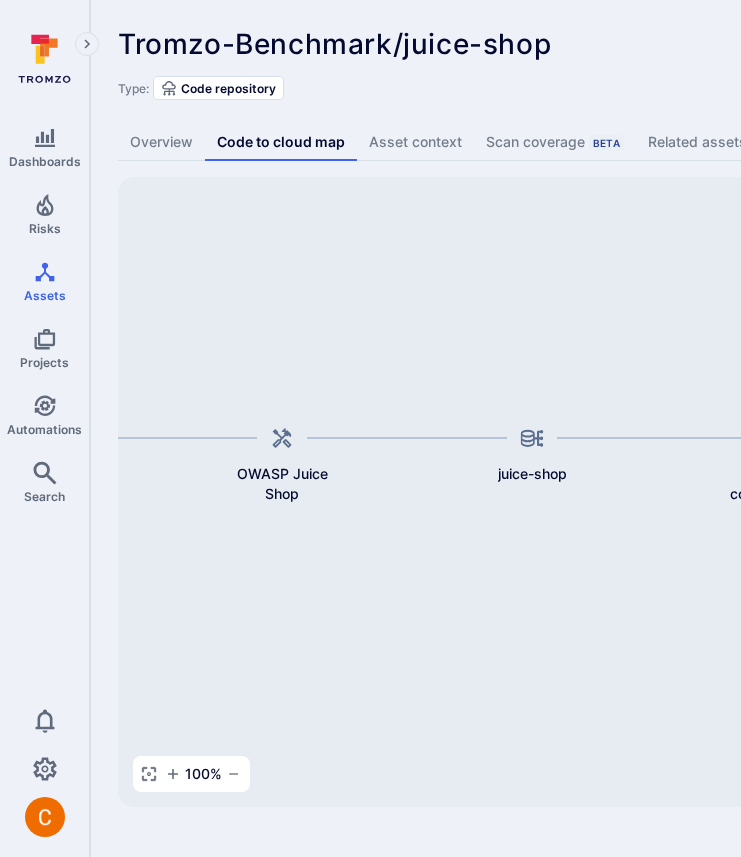 click on "Tromzo-Benchmark/juice-shop ...   Show  more" at bounding box center [622, 44] 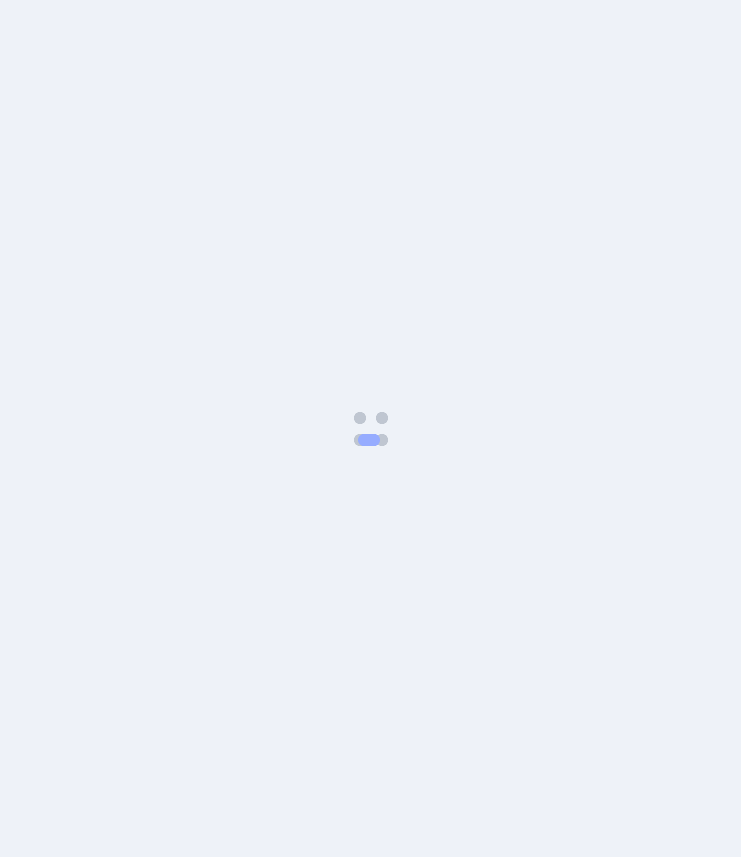 scroll, scrollTop: 0, scrollLeft: 0, axis: both 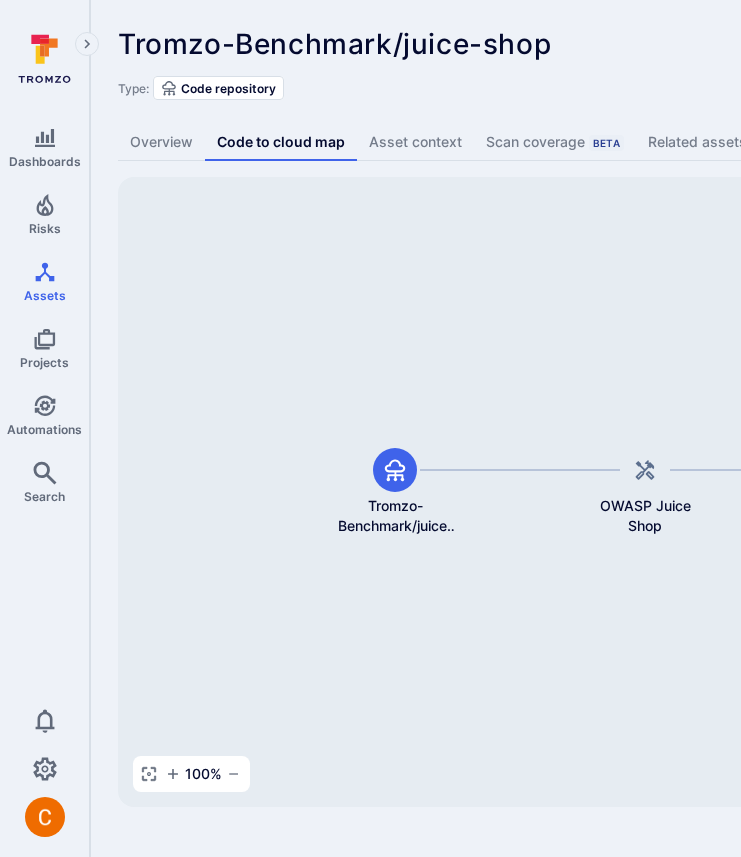 click on "Tromzo-Benchmark/juice-shop" at bounding box center [334, 44] 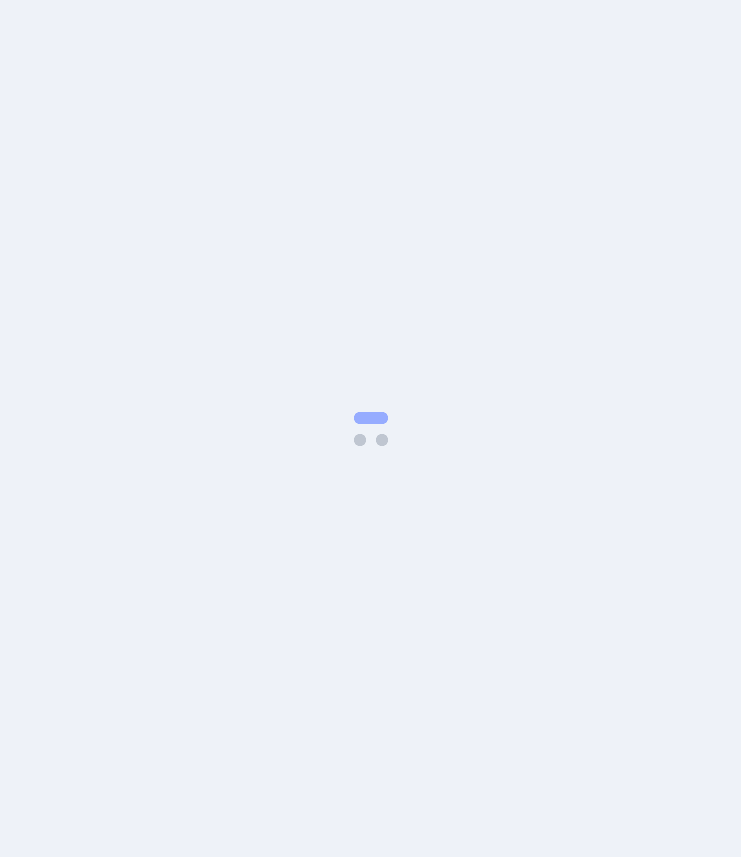 scroll, scrollTop: 0, scrollLeft: 0, axis: both 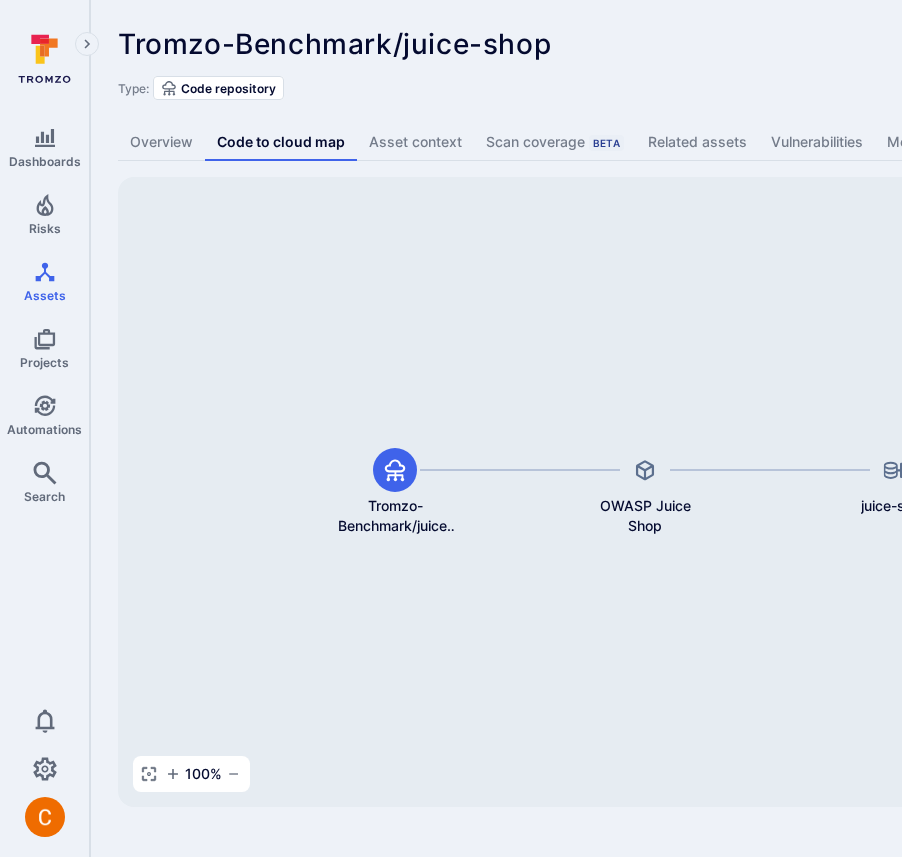 click on "Tromzo-Benchmark/juice-shop ...   Show  more" at bounding box center (622, 44) 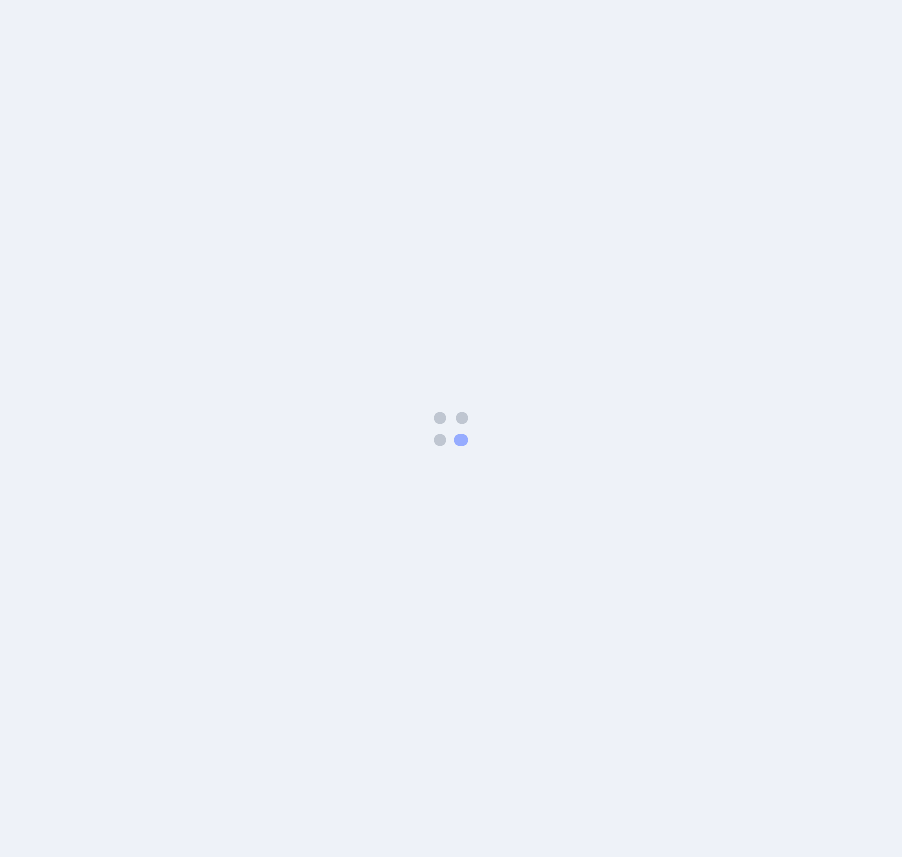 scroll, scrollTop: 0, scrollLeft: 0, axis: both 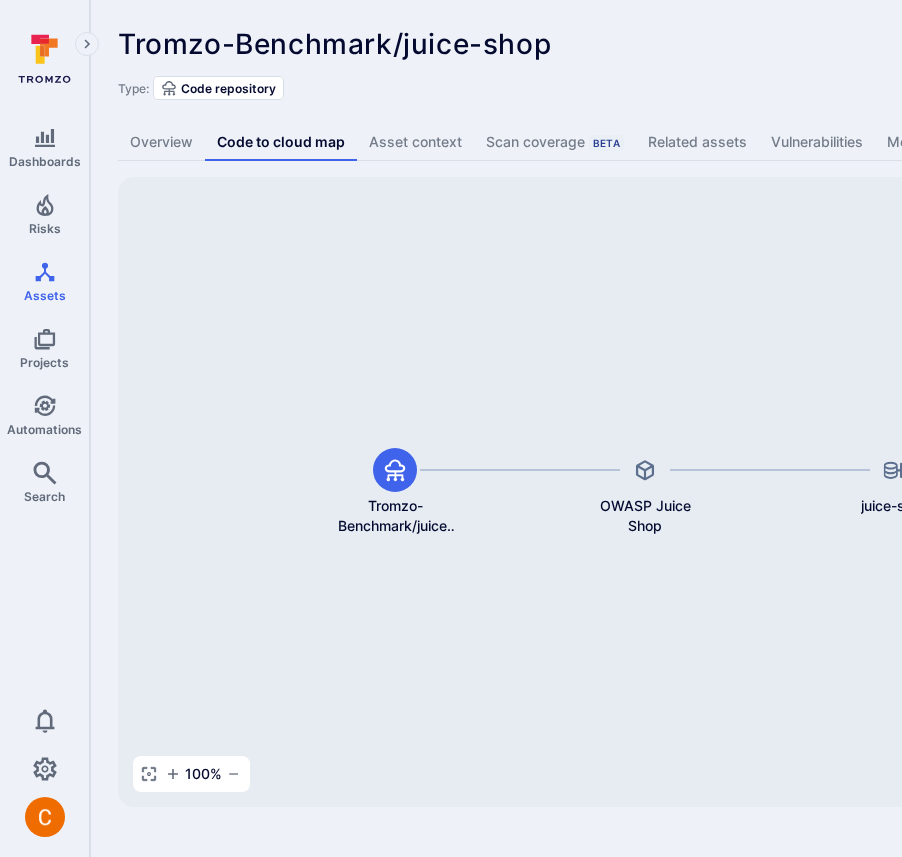 click on "Tromzo-Benchmark/juice-shop ...   Show  more" at bounding box center (622, 44) 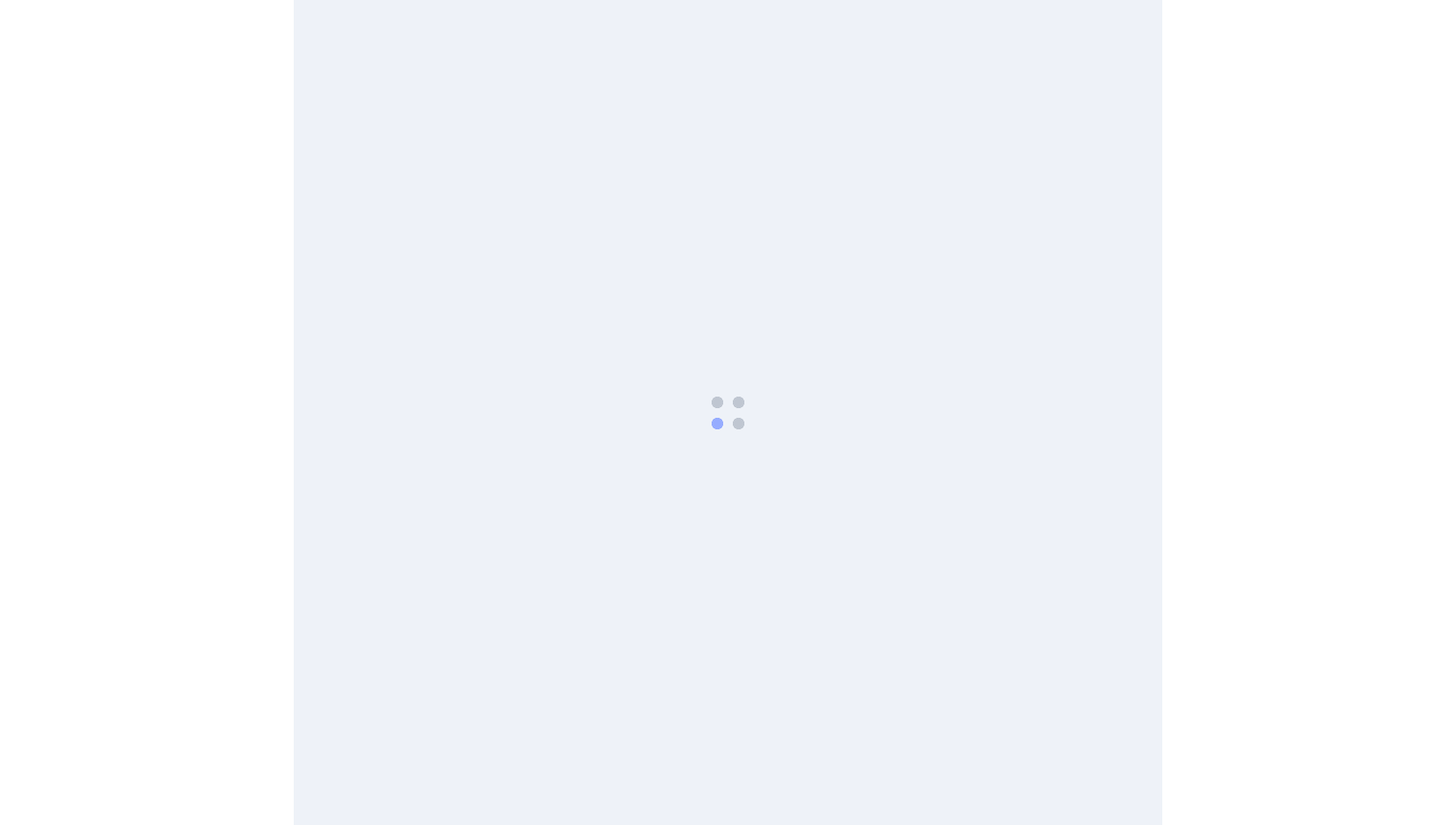 scroll, scrollTop: 0, scrollLeft: 0, axis: both 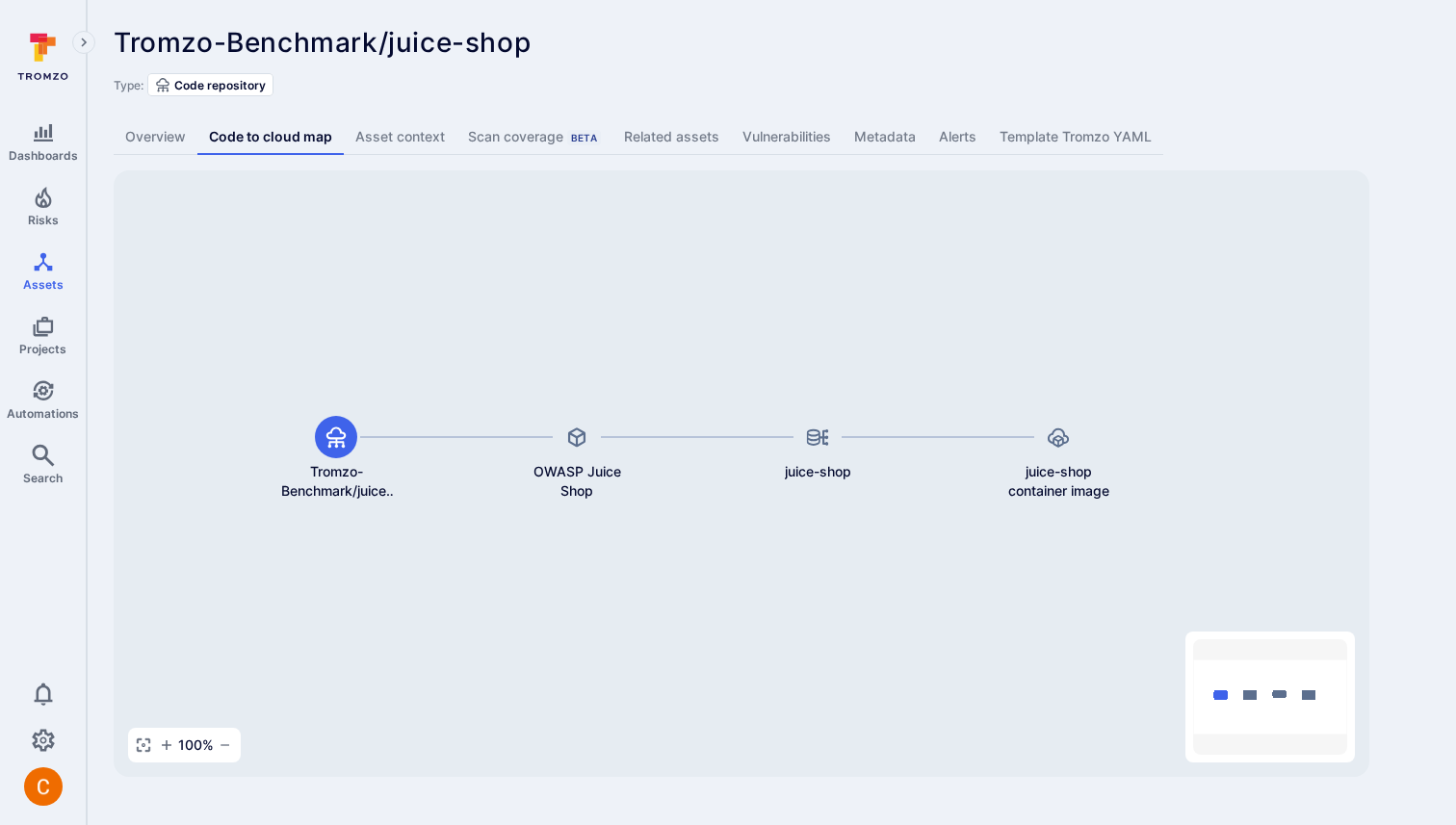drag, startPoint x: 701, startPoint y: 474, endPoint x: 658, endPoint y: 463, distance: 44.38468 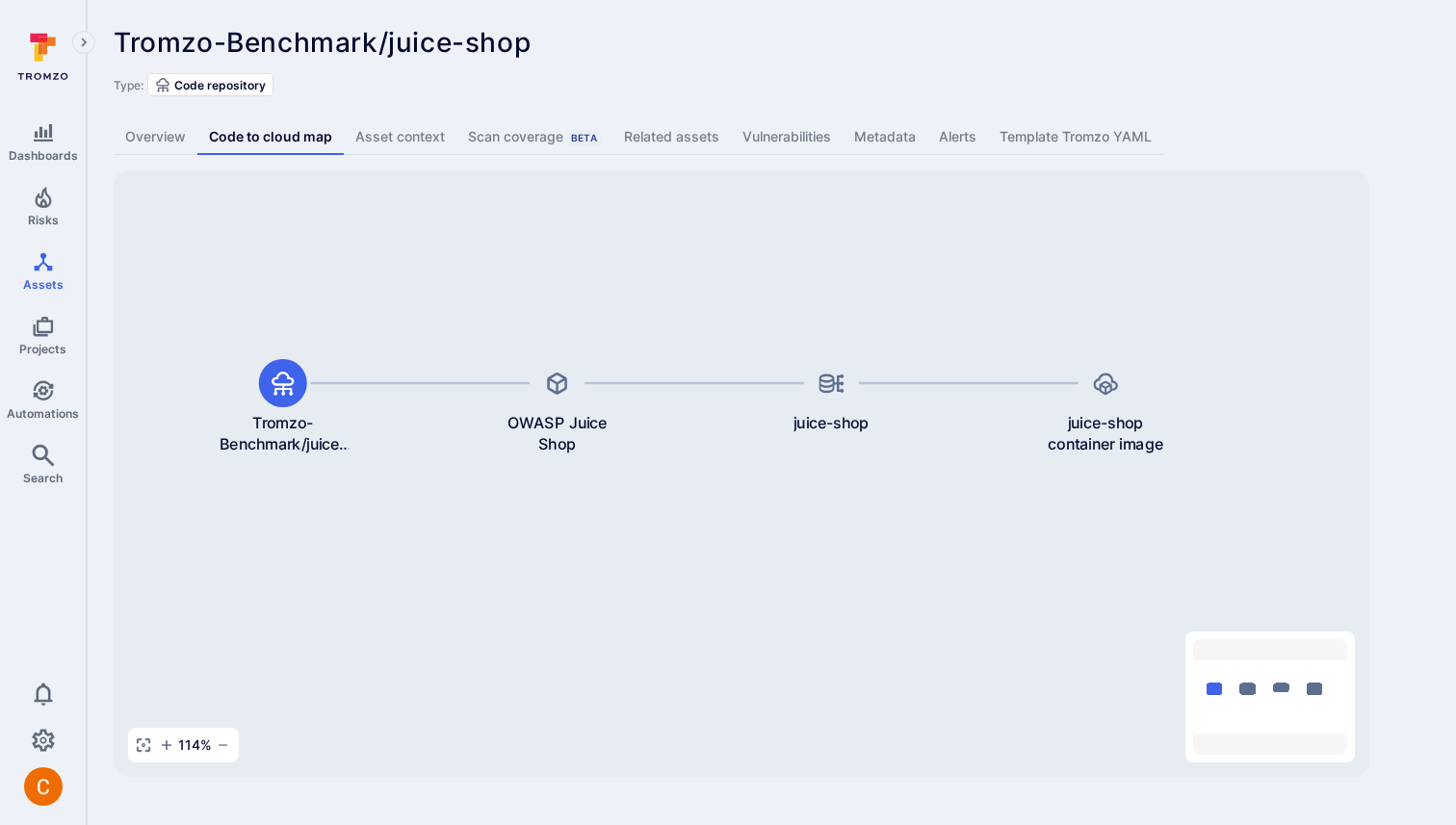 drag, startPoint x: 543, startPoint y: 563, endPoint x: 525, endPoint y: 523, distance: 43.86342 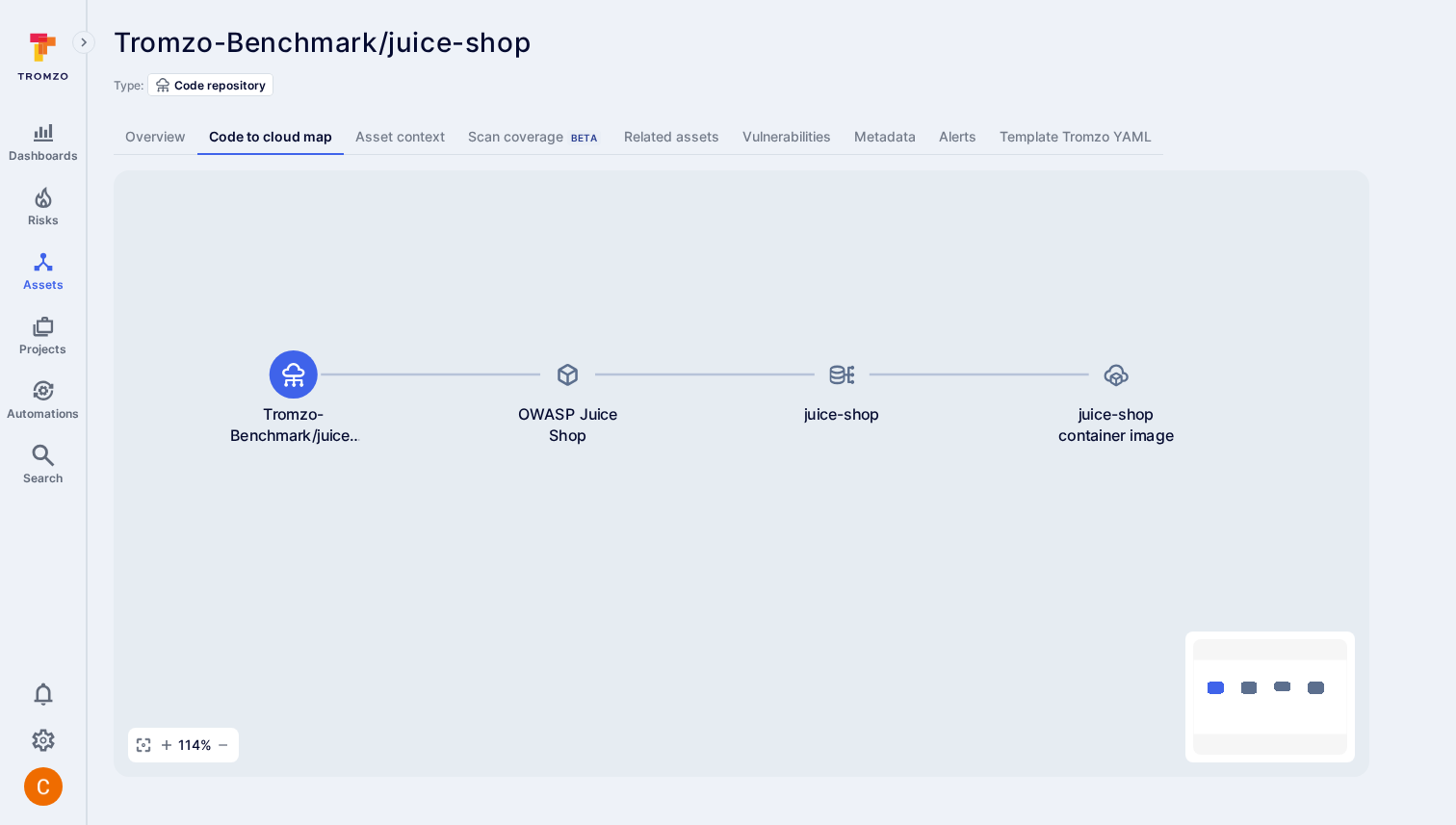 click on "Tromzo-Benchmark/juice-shop ...   Show  more Type: Code repository" at bounding box center (771, 62) 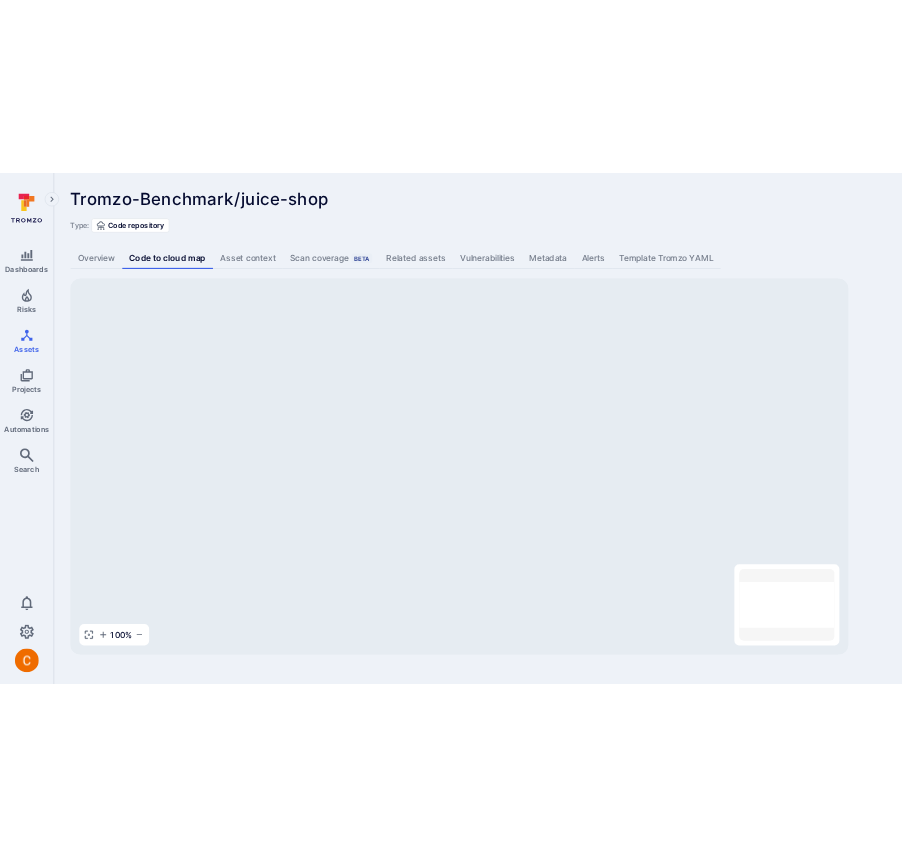 scroll, scrollTop: 0, scrollLeft: 0, axis: both 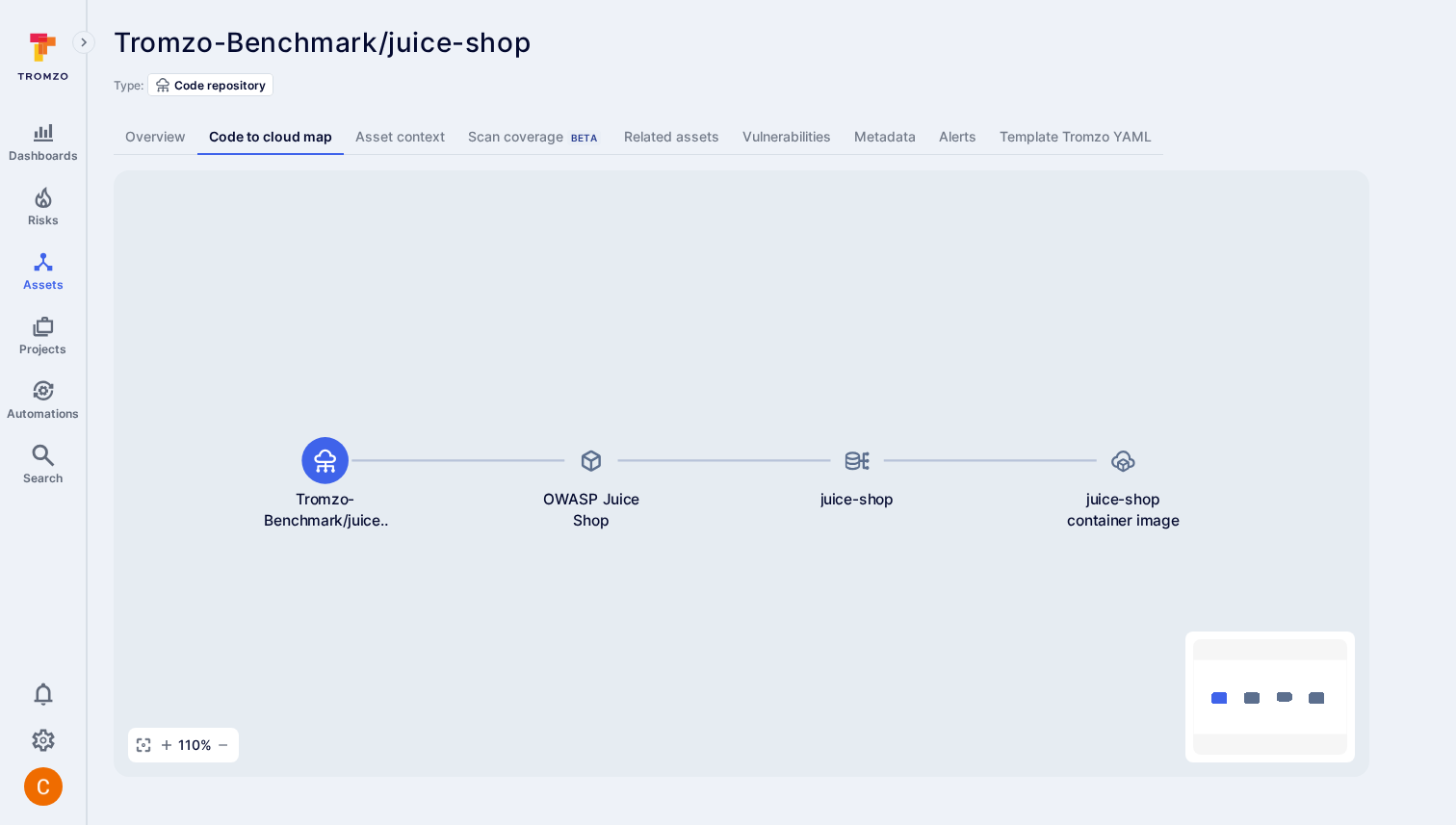 click on "Type: Code repository" at bounding box center [771, 85] 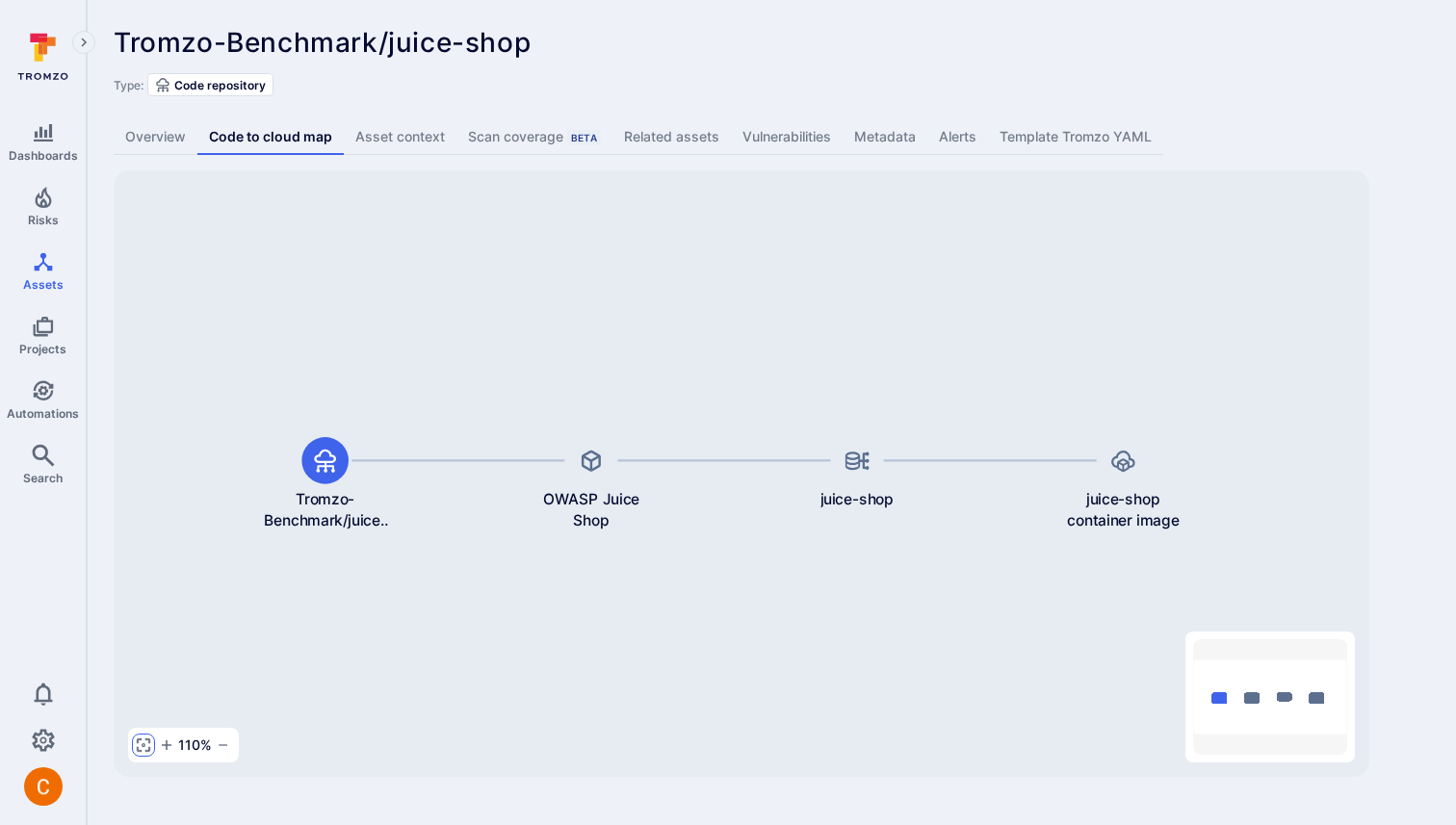 click 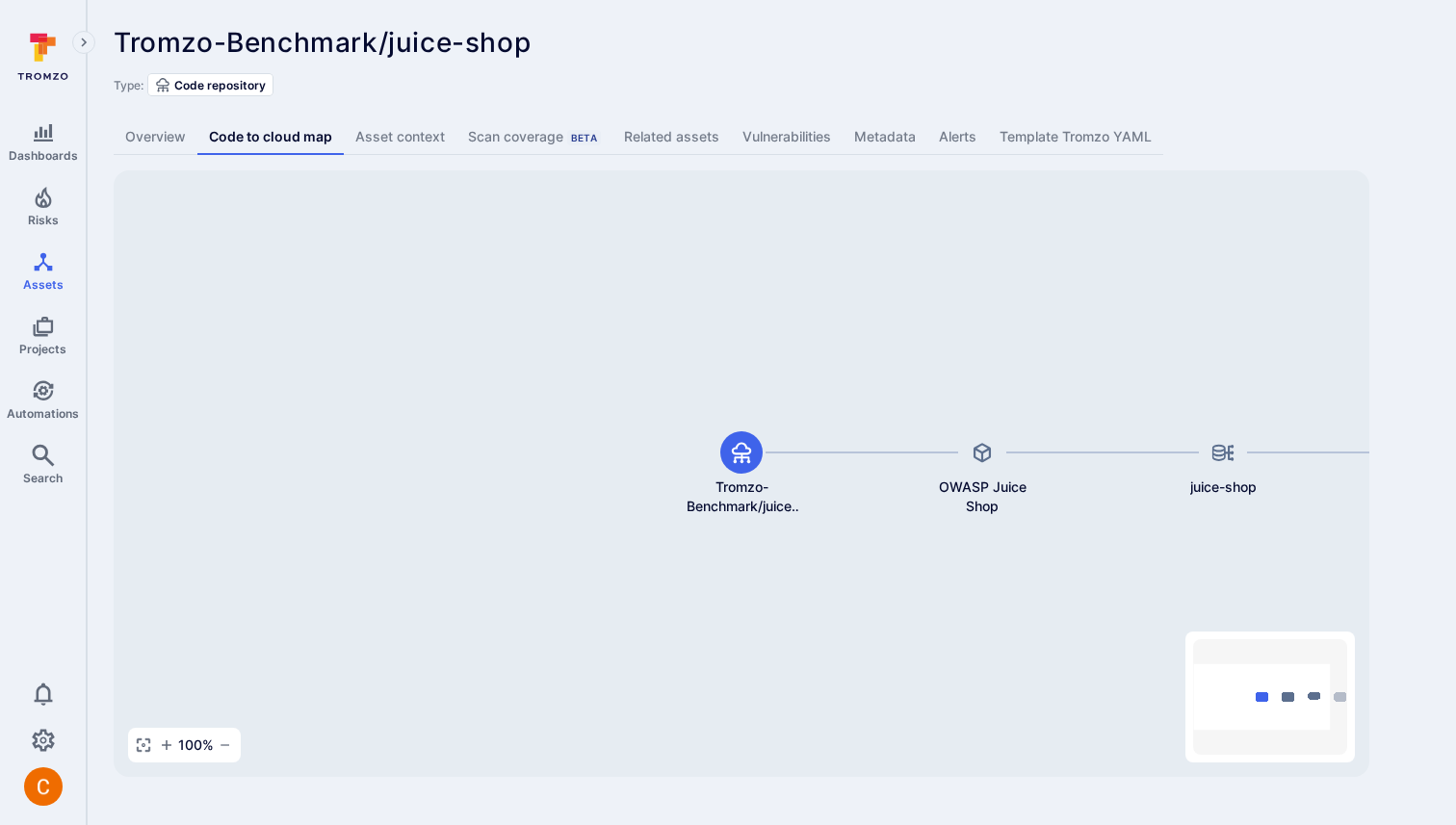 type 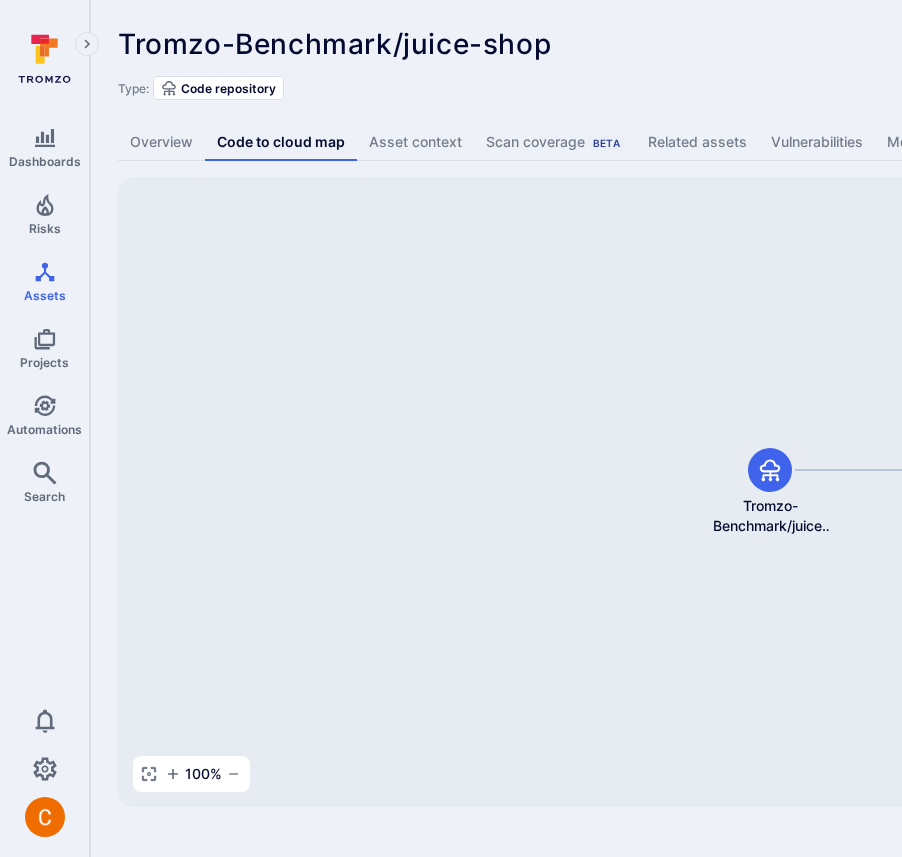 click on "Tromzo-Benchmark/juice-shop ...   Show  more" at bounding box center [622, 44] 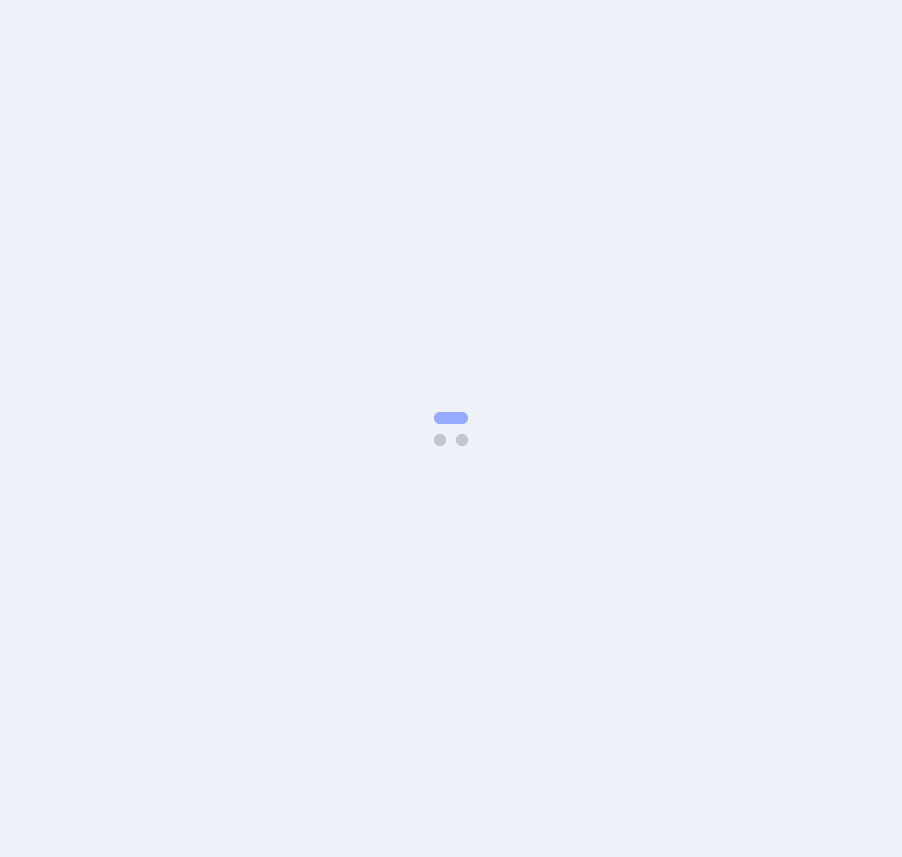 scroll, scrollTop: 0, scrollLeft: 0, axis: both 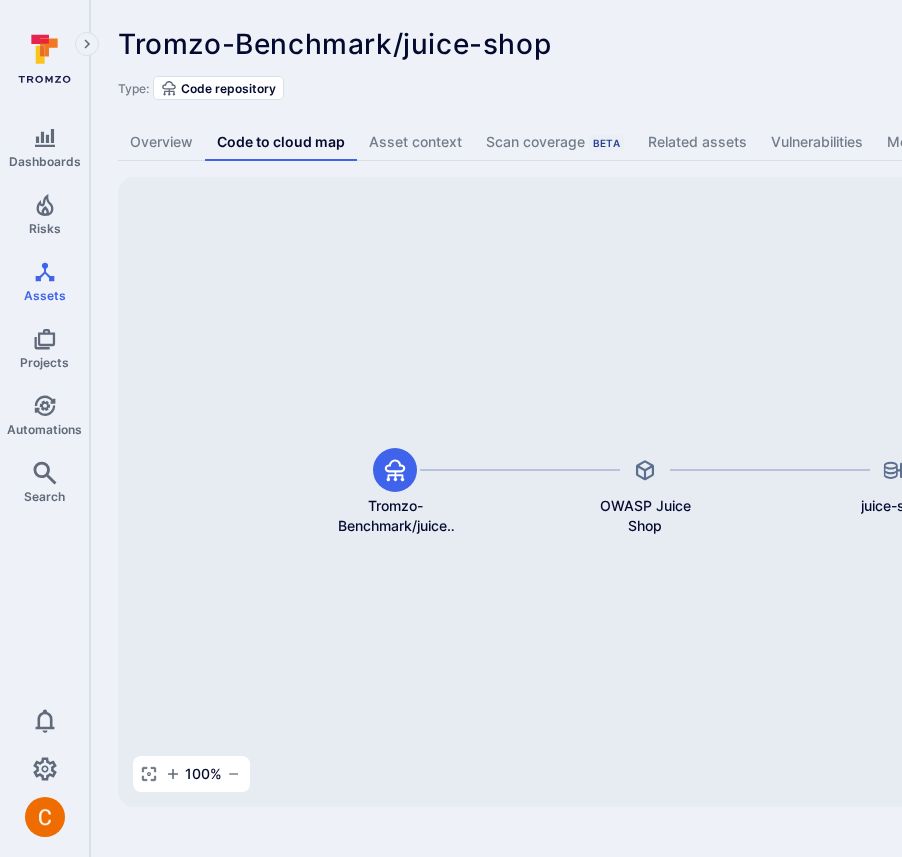 click on "Tromzo-Benchmark/juice-shop ...   Show  more Type: Code repository" at bounding box center (765, 64) 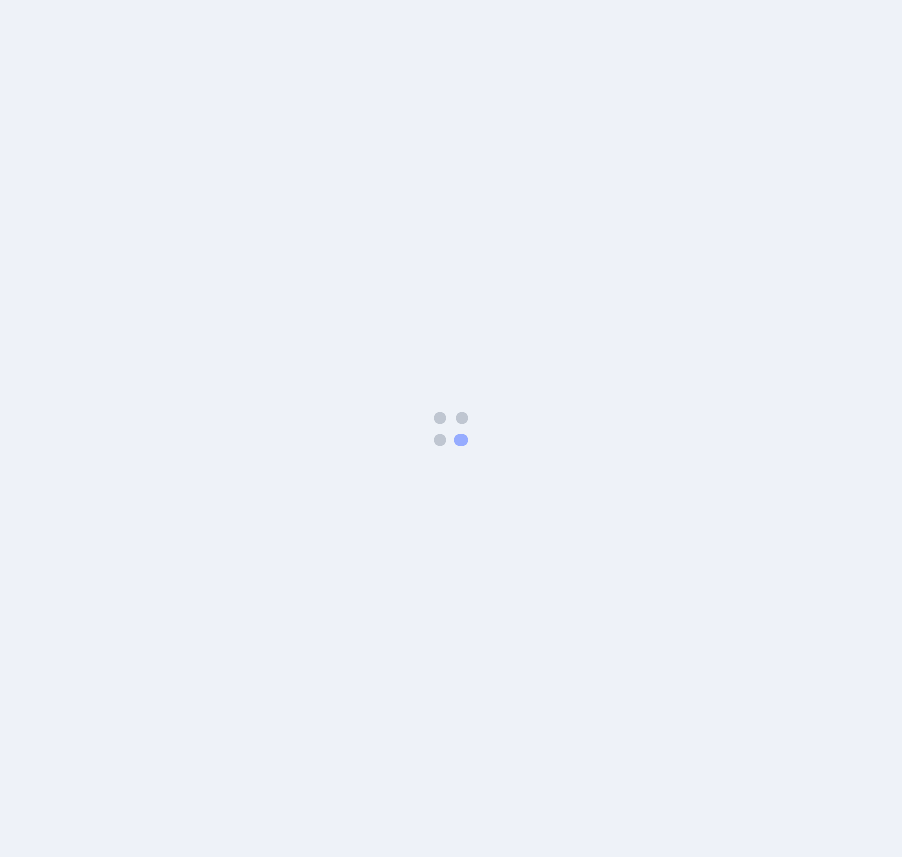 scroll, scrollTop: 0, scrollLeft: 0, axis: both 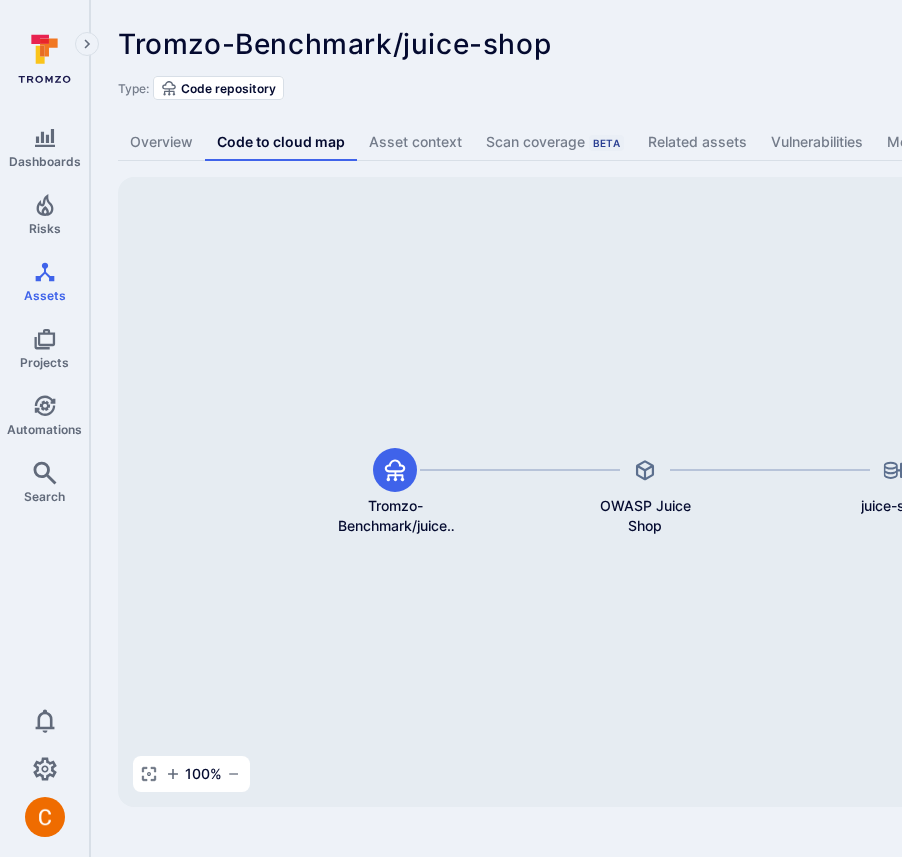 click on "Tromzo-Benchmark/juice-shop ...   Show  more" at bounding box center (622, 44) 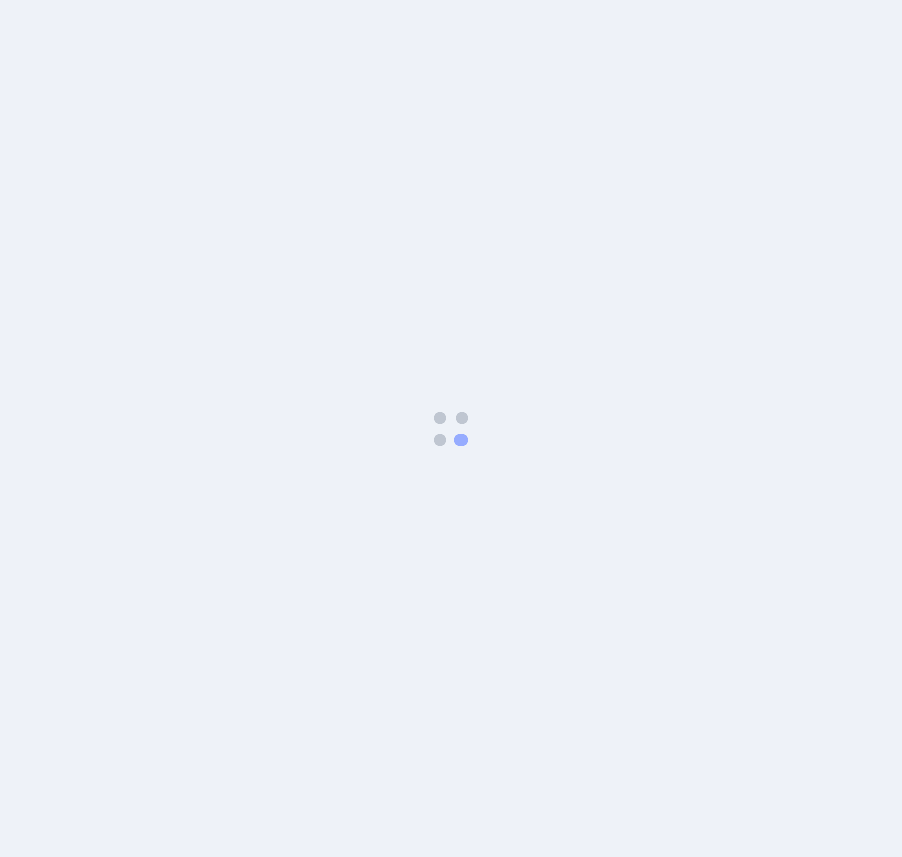 scroll, scrollTop: 0, scrollLeft: 0, axis: both 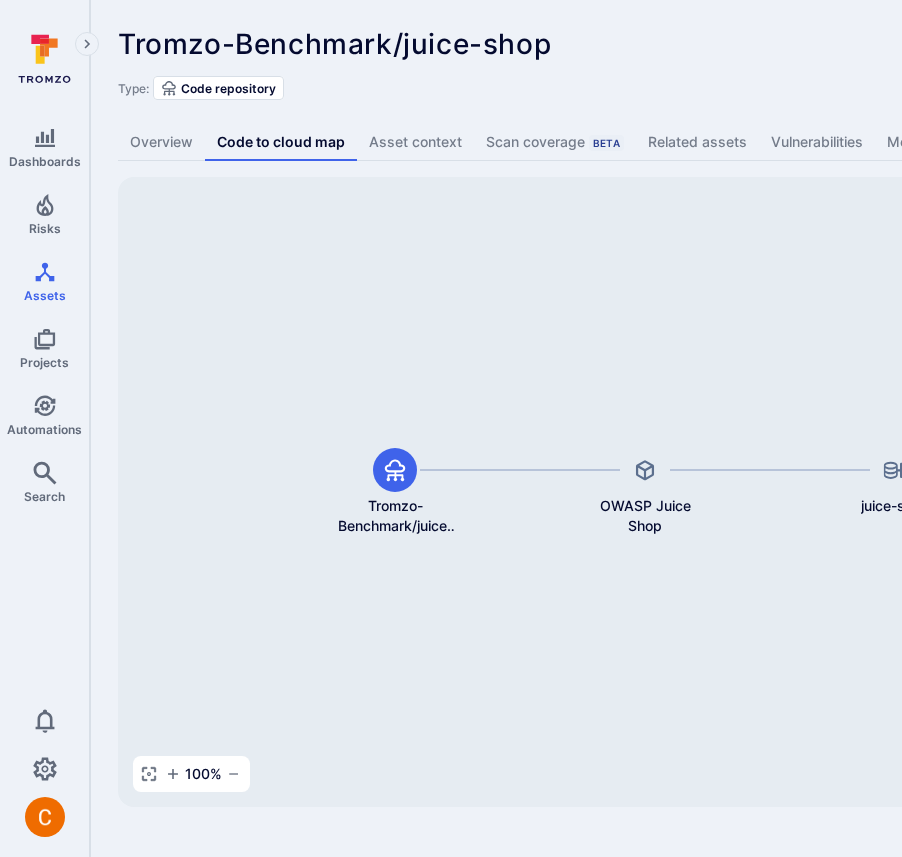 click on "100 %" at bounding box center (191, 774) 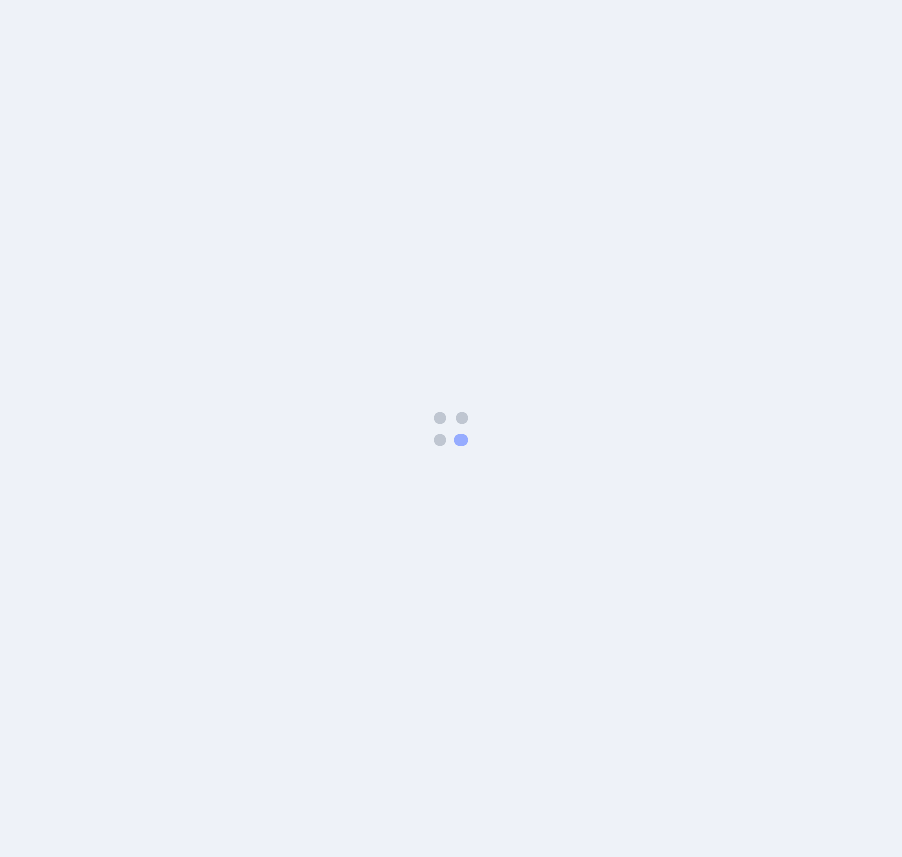 scroll, scrollTop: 0, scrollLeft: 0, axis: both 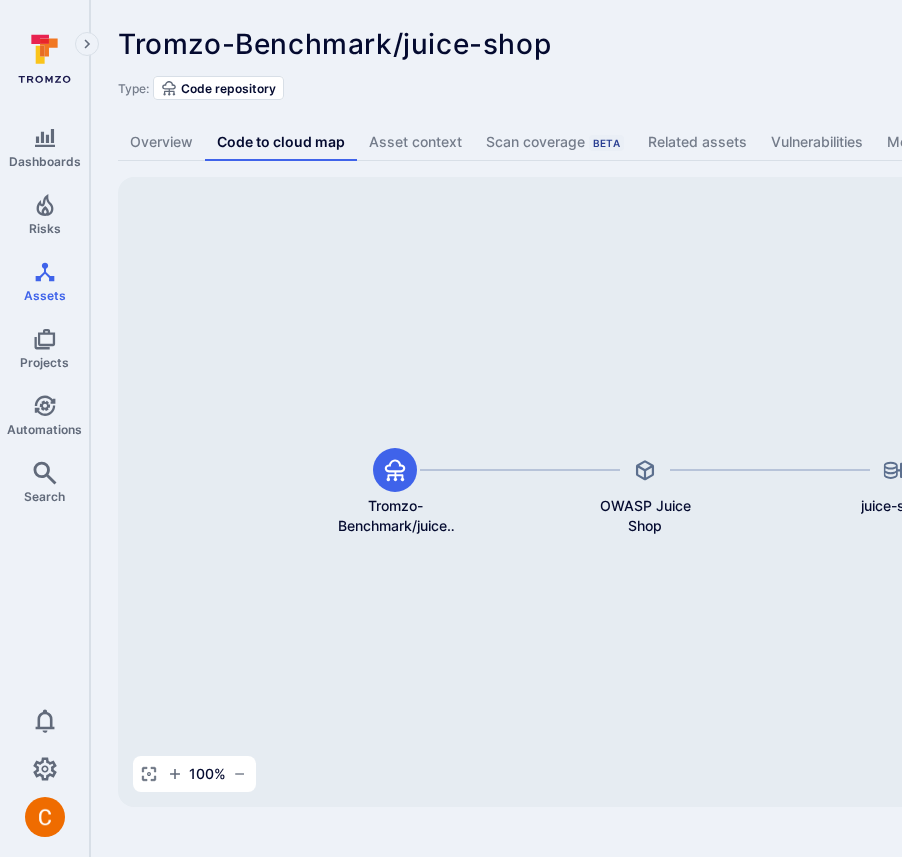 click on "100 %" at bounding box center (194, 774) 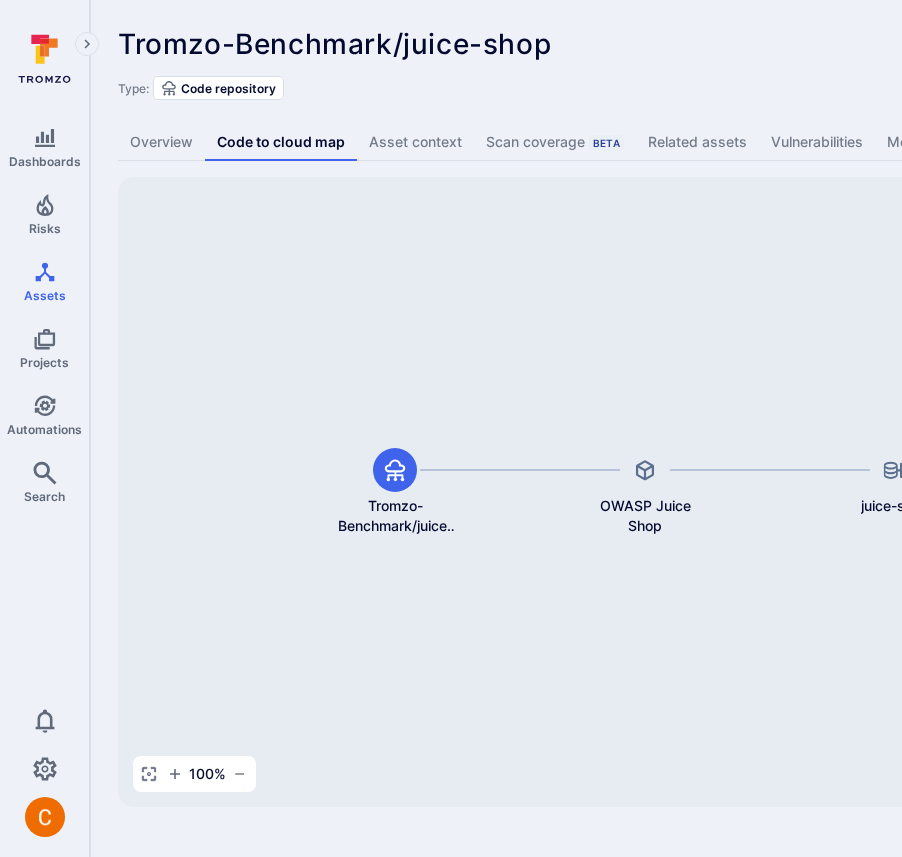 click on "100 %" at bounding box center (194, 774) 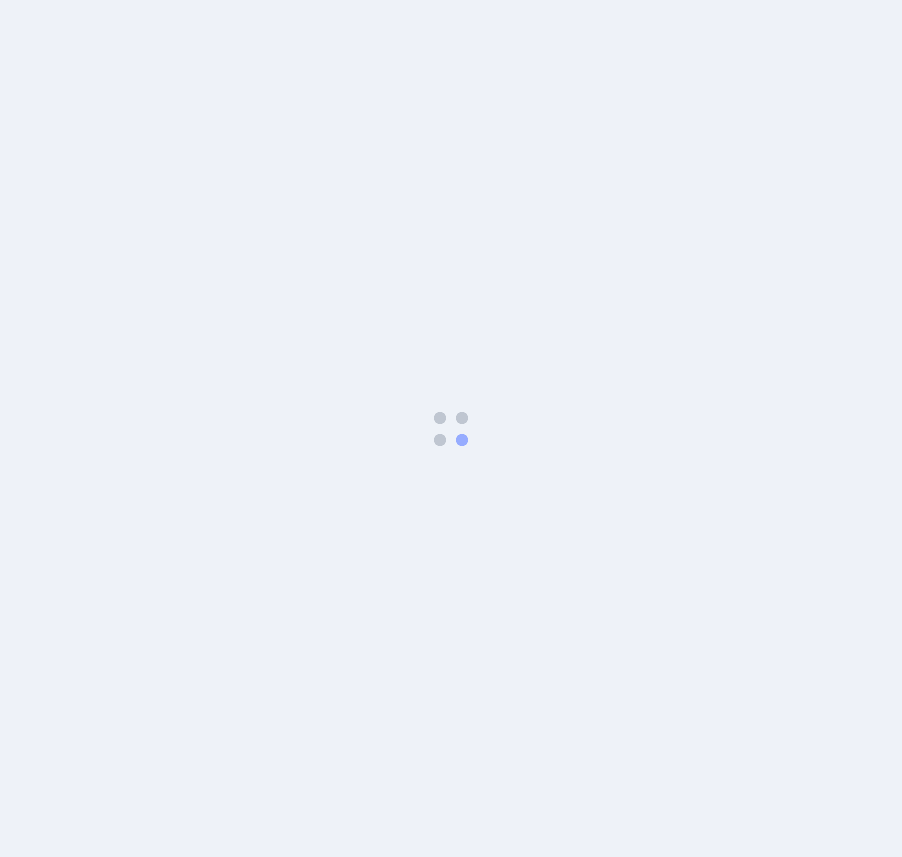 scroll, scrollTop: 0, scrollLeft: 0, axis: both 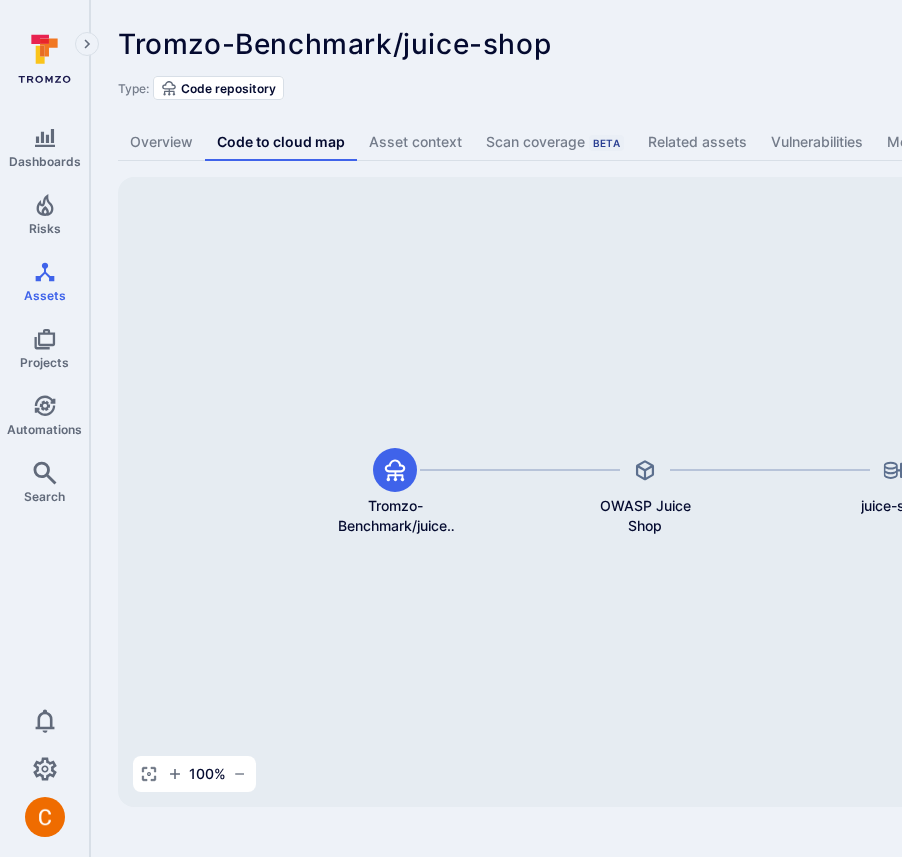 click on "Tromzo-Benchmark/juice-shop" at bounding box center (334, 44) 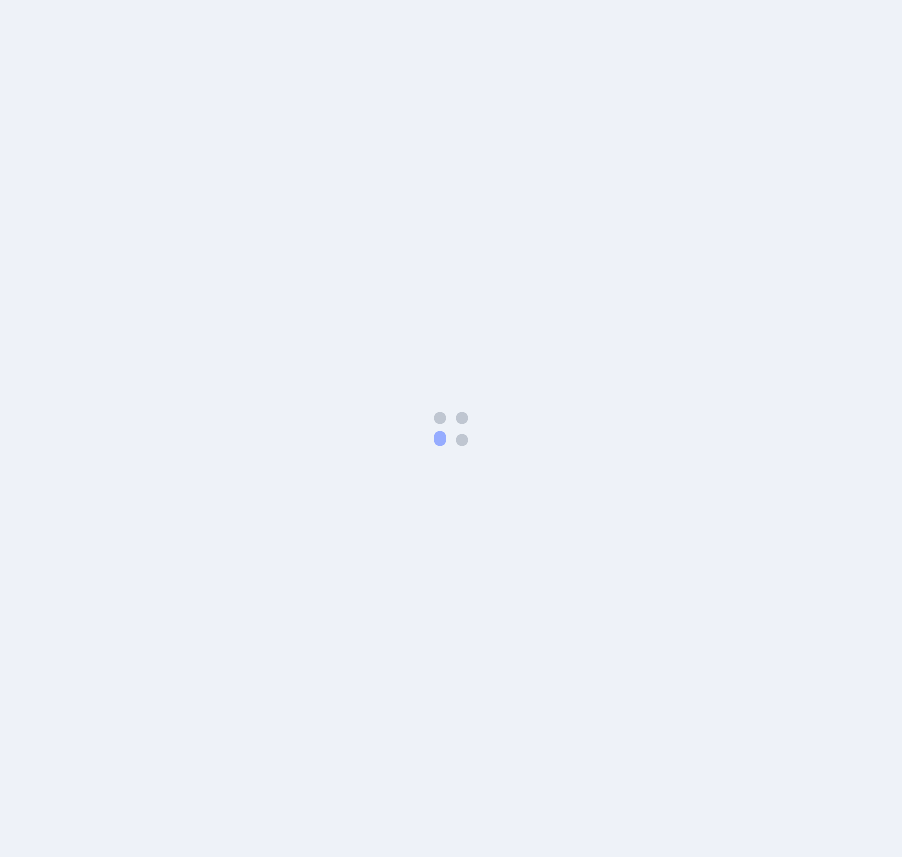 scroll, scrollTop: 0, scrollLeft: 0, axis: both 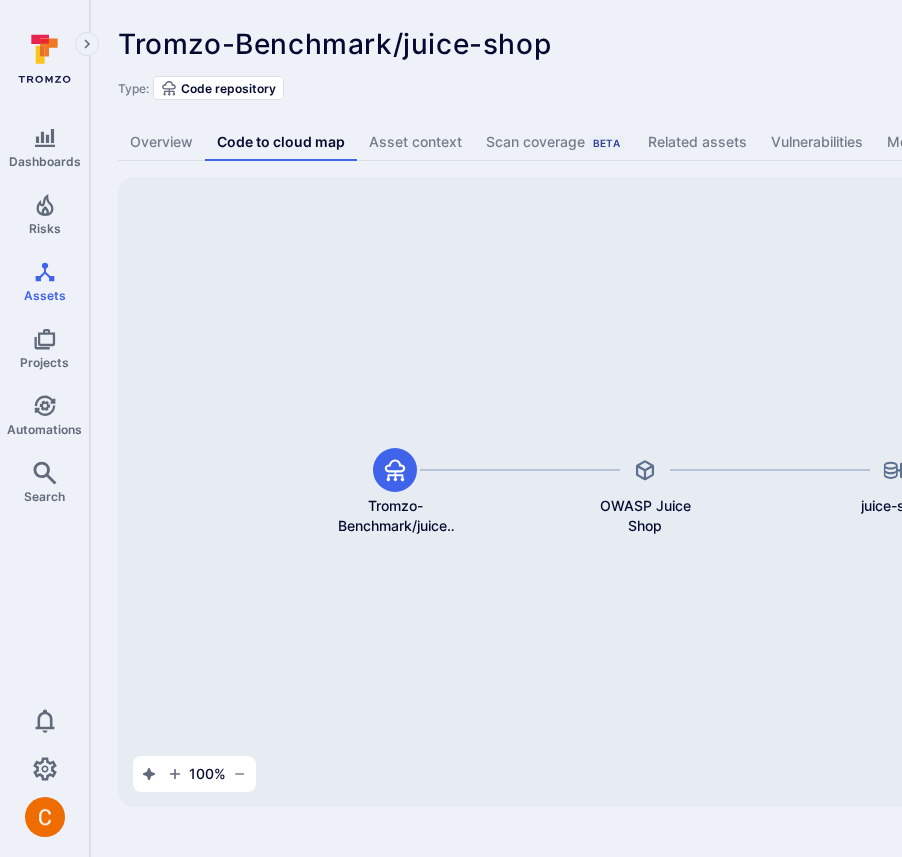click on "Tromzo-Benchmark/juice-shop ...   Show  more" at bounding box center (622, 44) 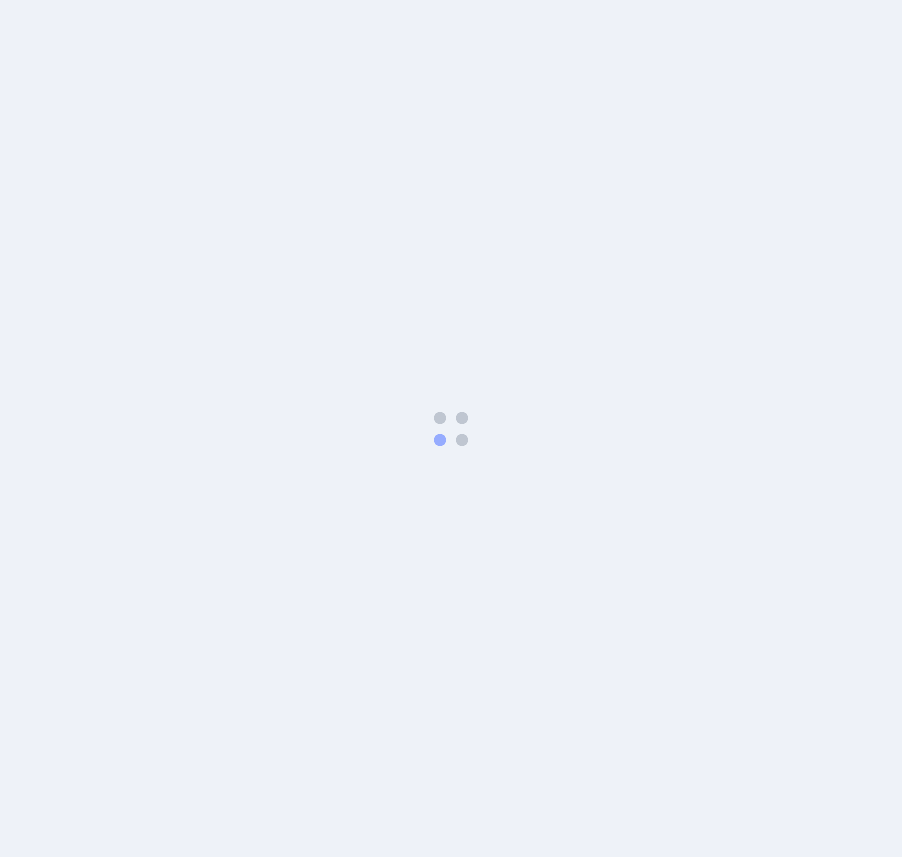 scroll, scrollTop: 0, scrollLeft: 0, axis: both 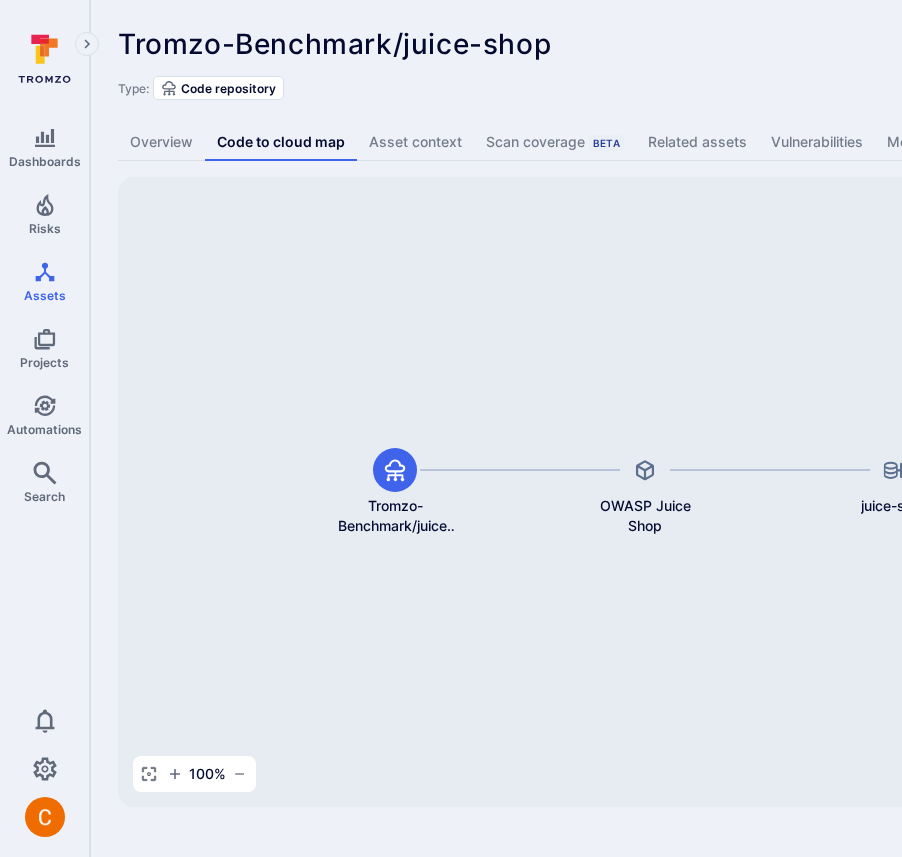 click on "100 %" at bounding box center (194, 774) 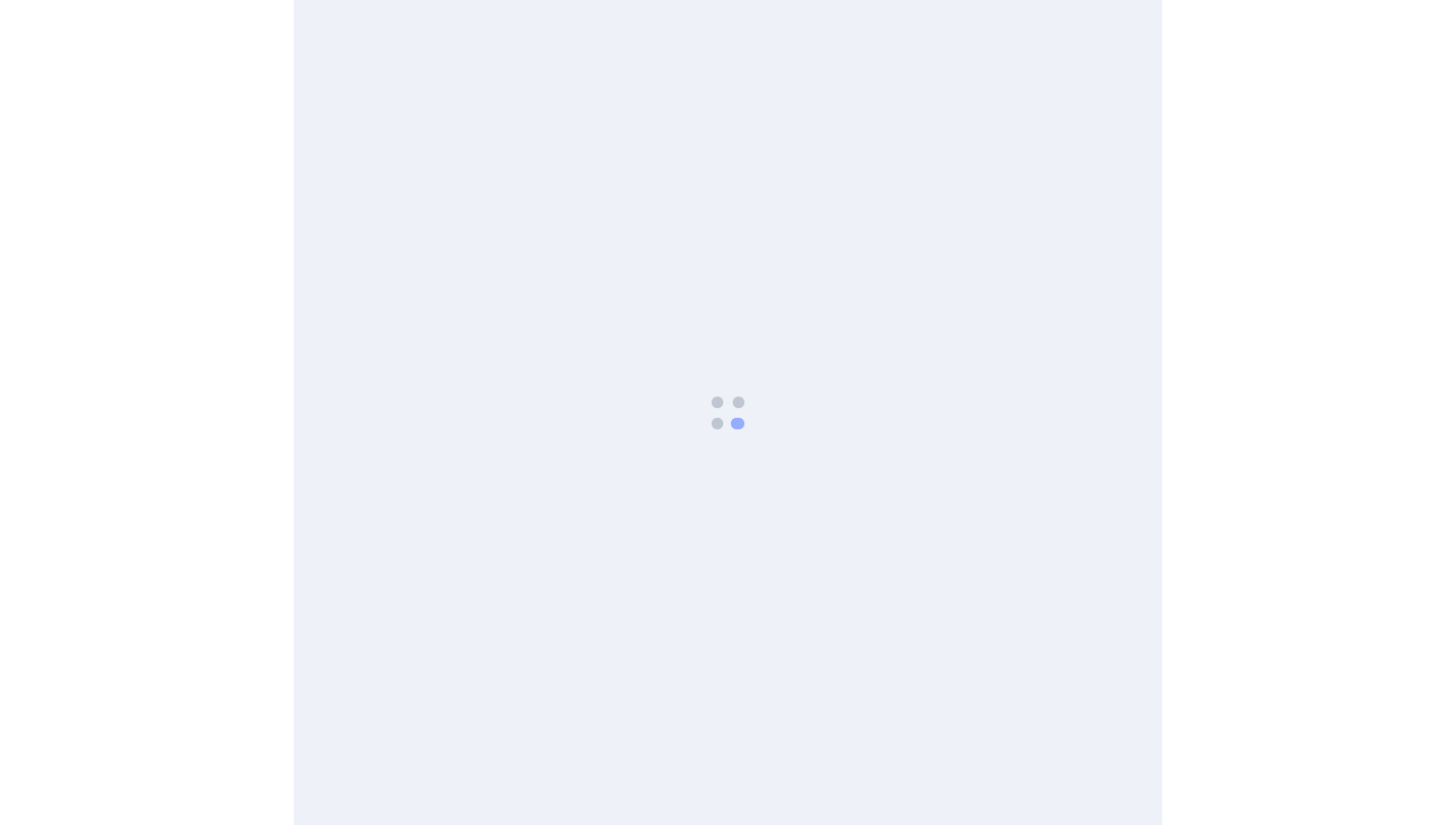 scroll, scrollTop: 0, scrollLeft: 0, axis: both 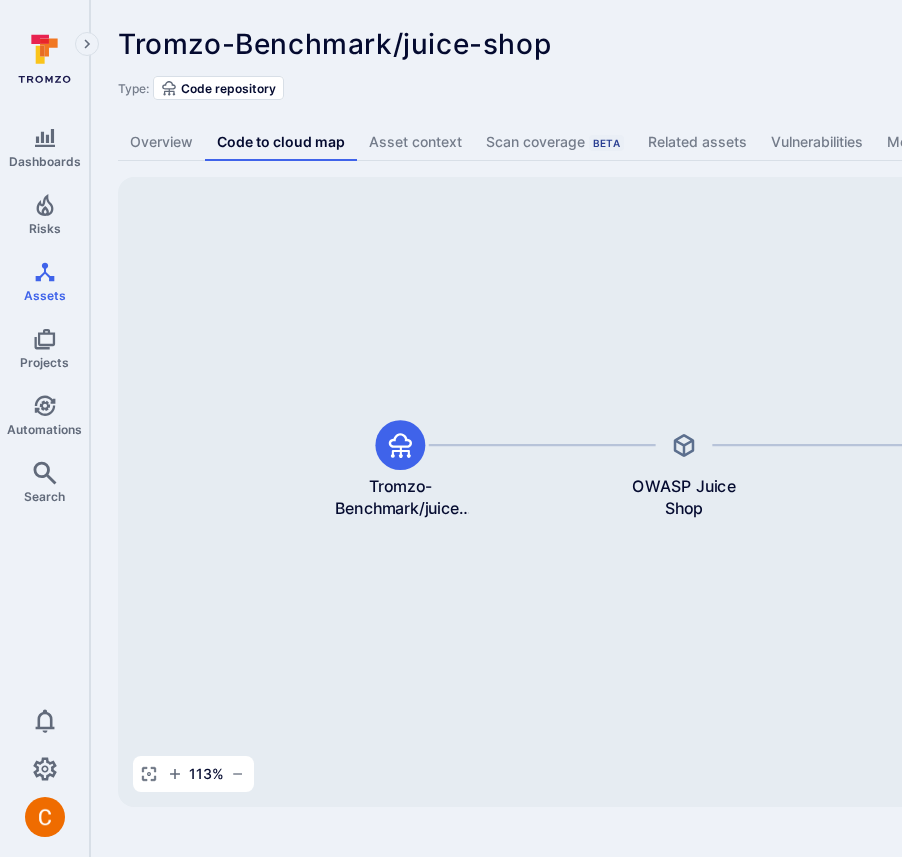 click on "113 %" at bounding box center [193, 774] 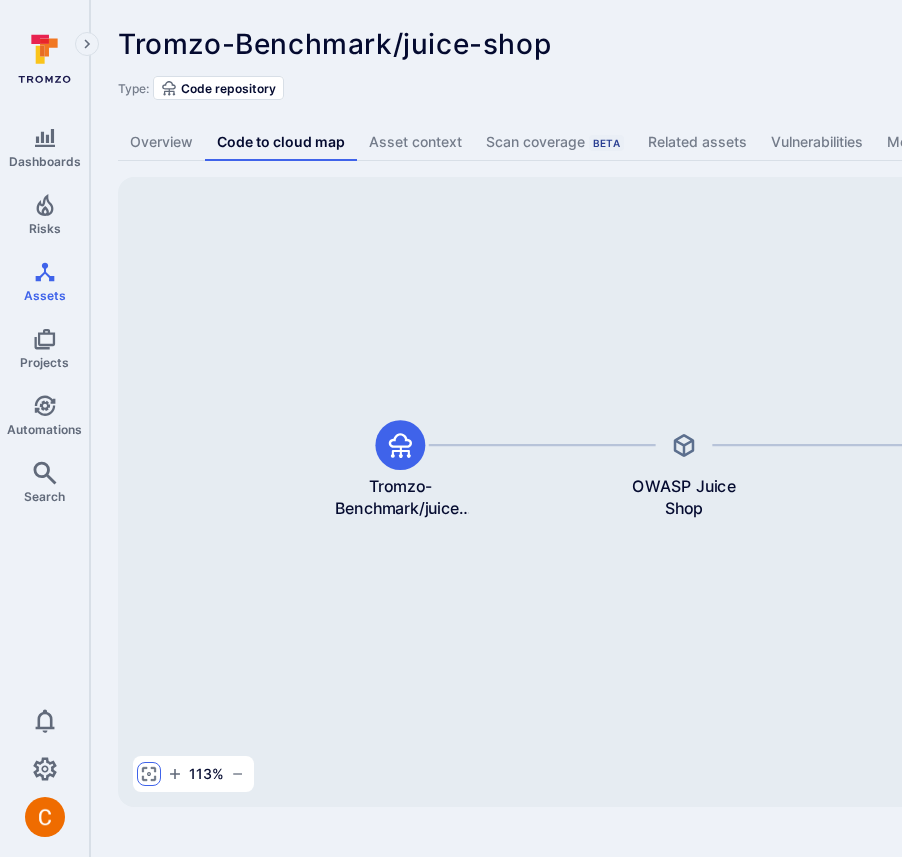 click 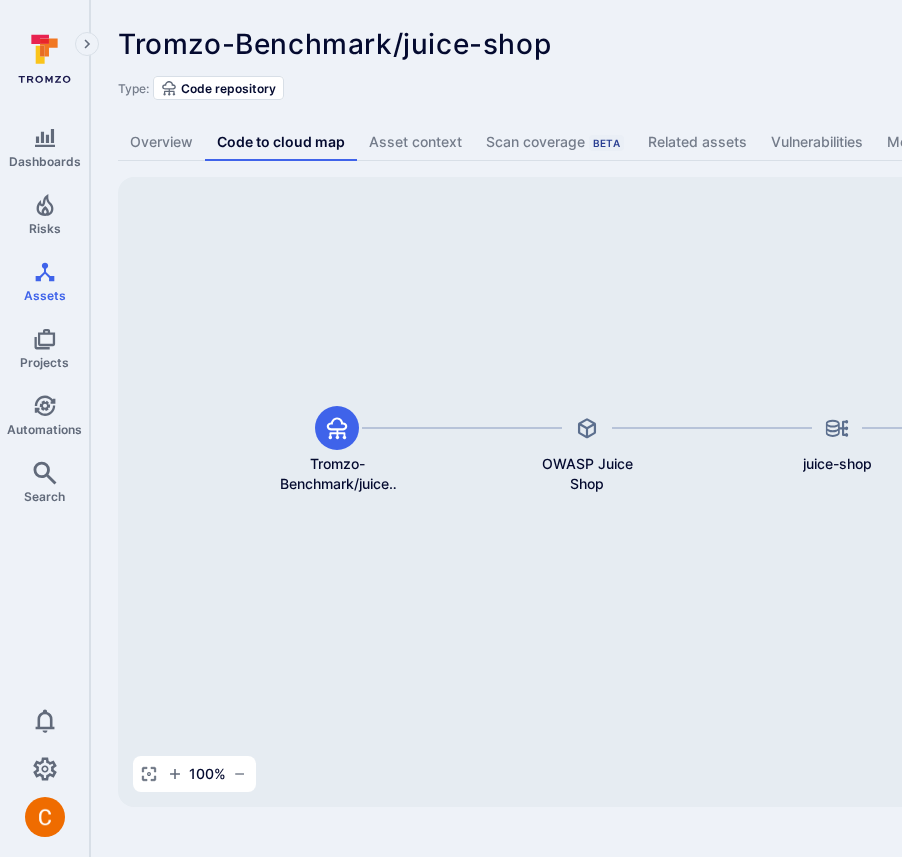 drag, startPoint x: 527, startPoint y: 679, endPoint x: 174, endPoint y: 647, distance: 354.44745 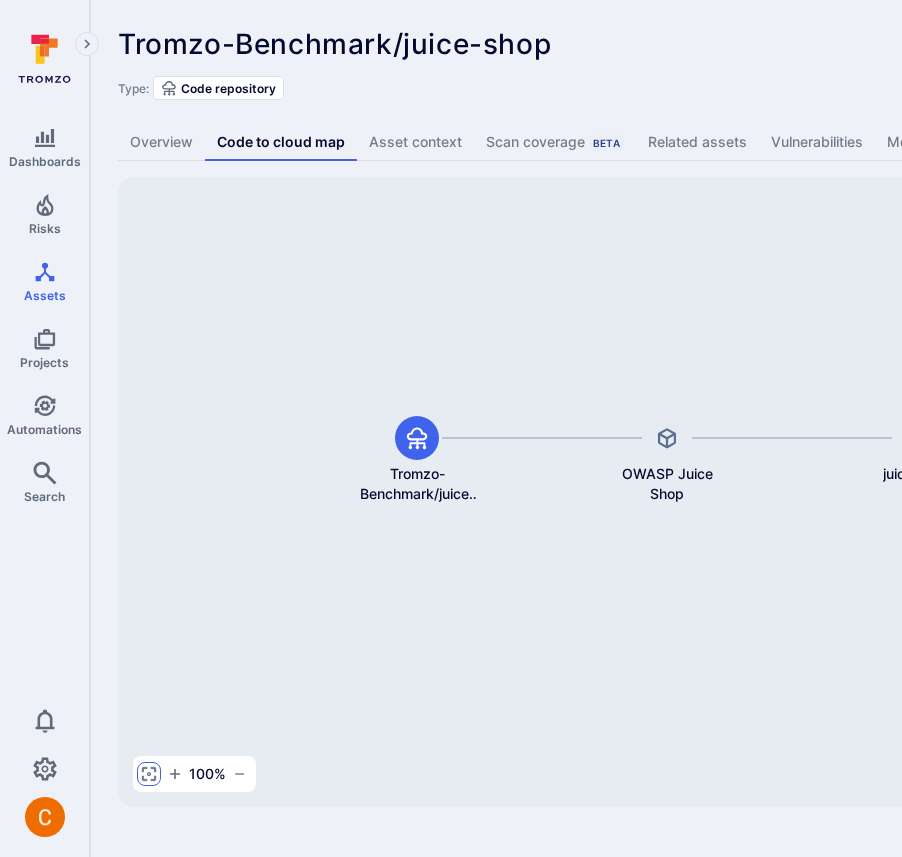click 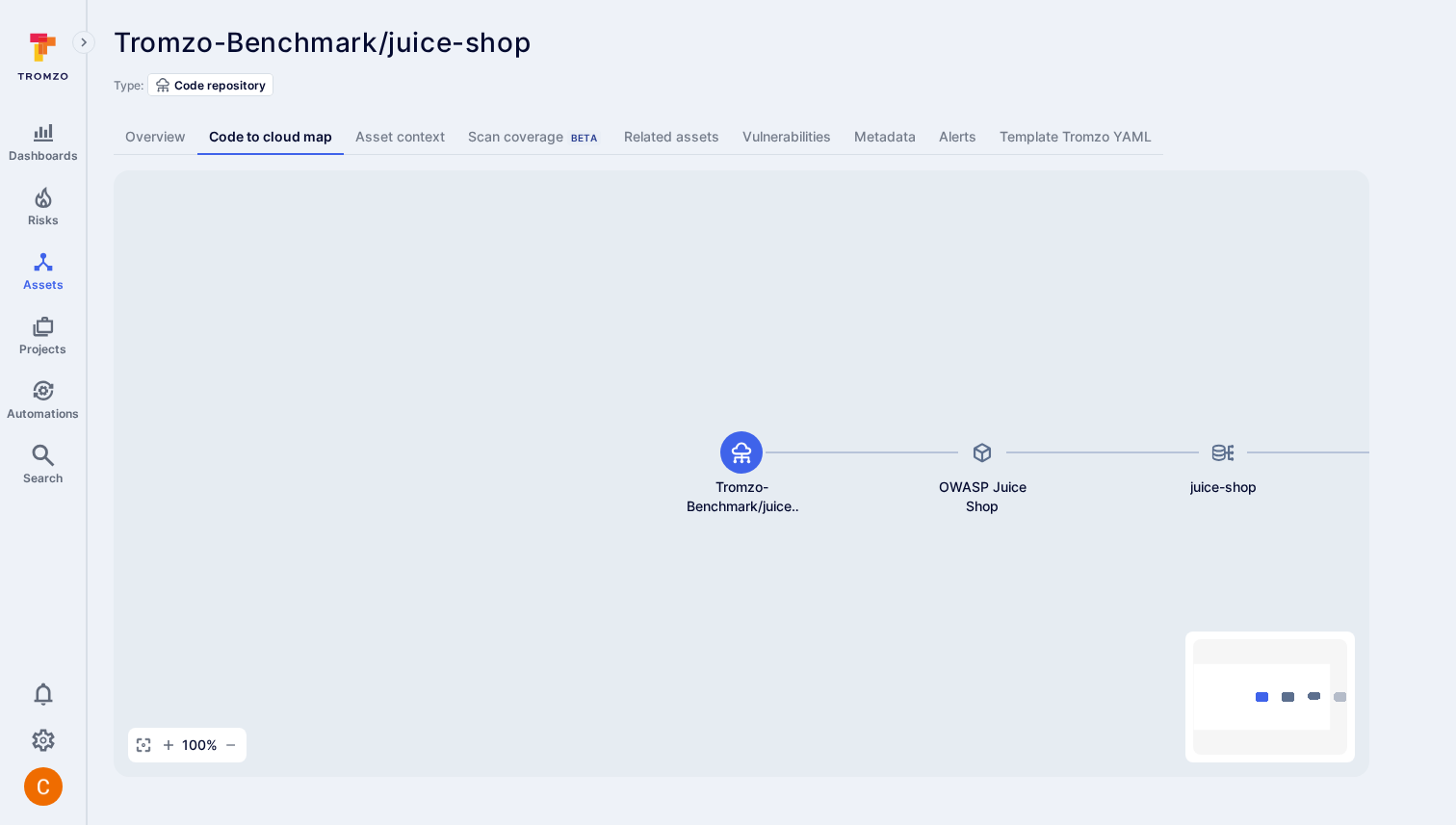 click on "Tromzo-Benchmark/juice-shop ...   Show  more" at bounding box center [634, 42] 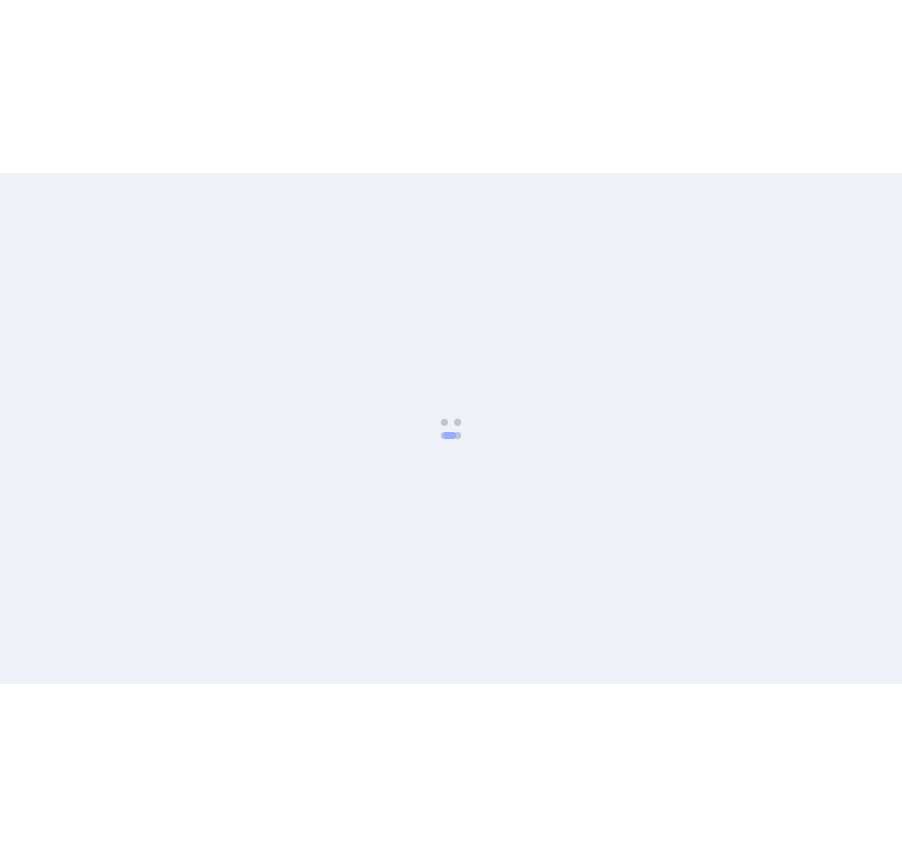 scroll, scrollTop: 0, scrollLeft: 0, axis: both 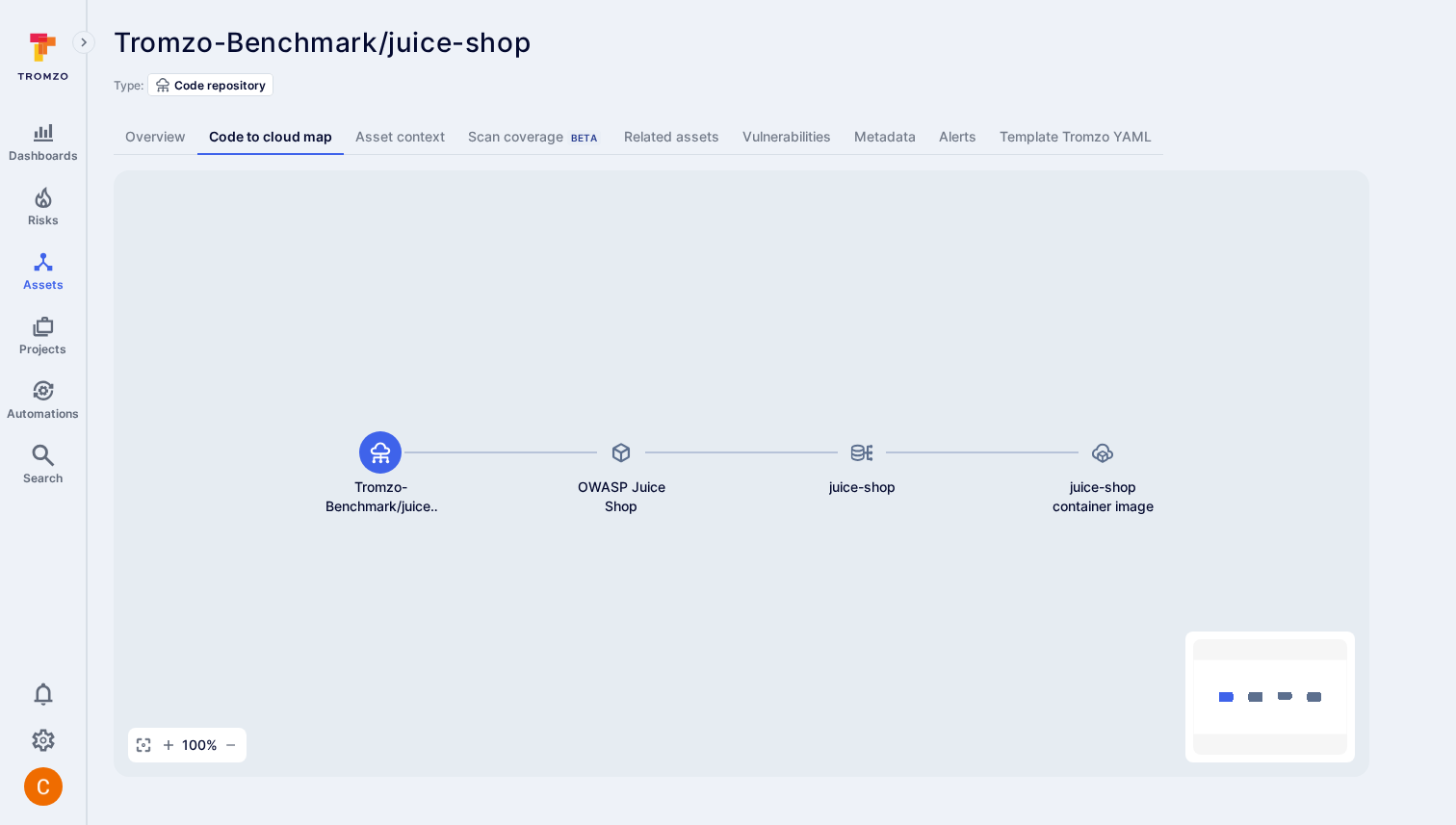 click on "Tromzo-Benchmark/juice-shop" at bounding box center (322, 42) 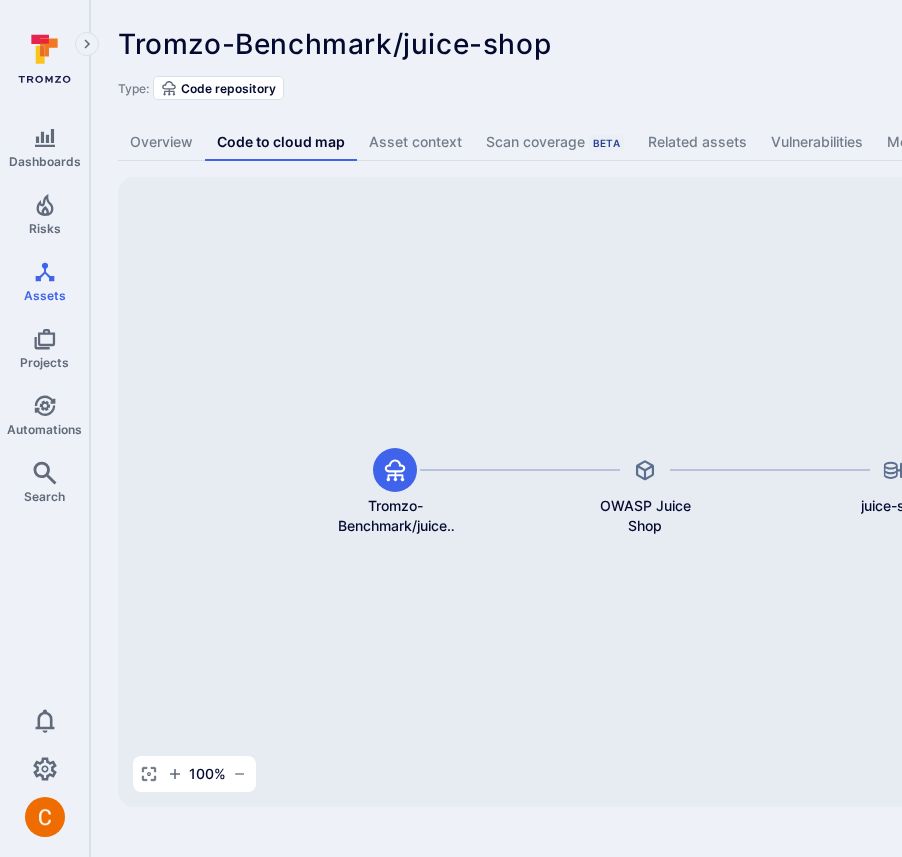 click on "Tromzo-Benchmark/juice-shop ...   Show  more Type: Code repository" at bounding box center [765, 64] 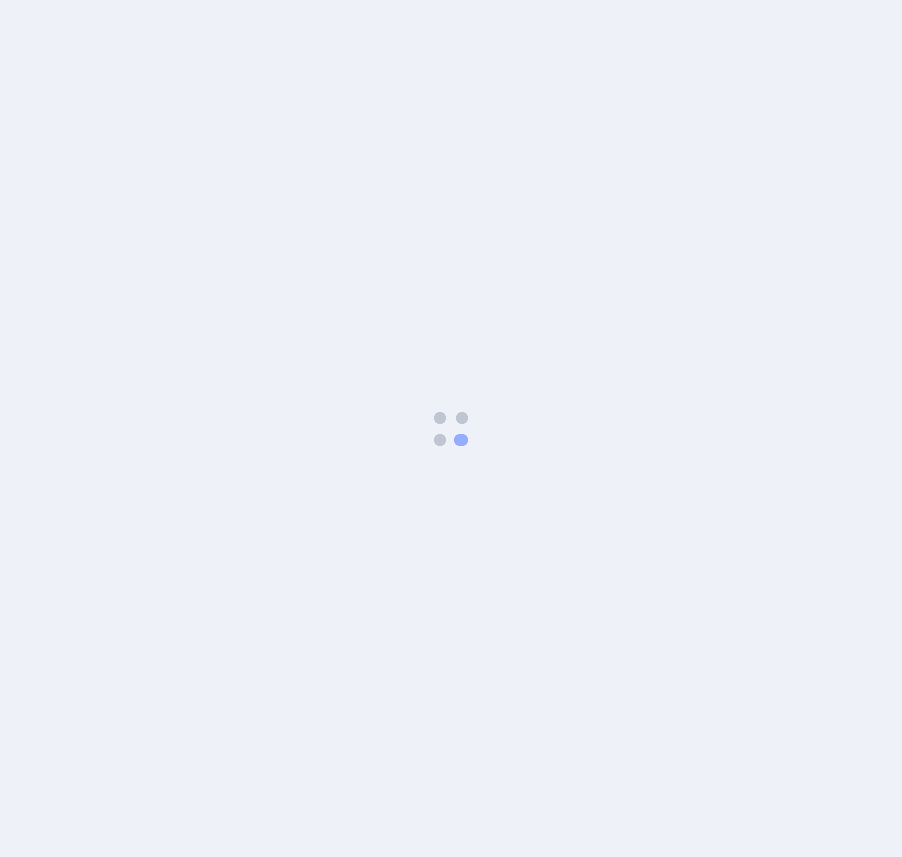 scroll, scrollTop: 0, scrollLeft: 0, axis: both 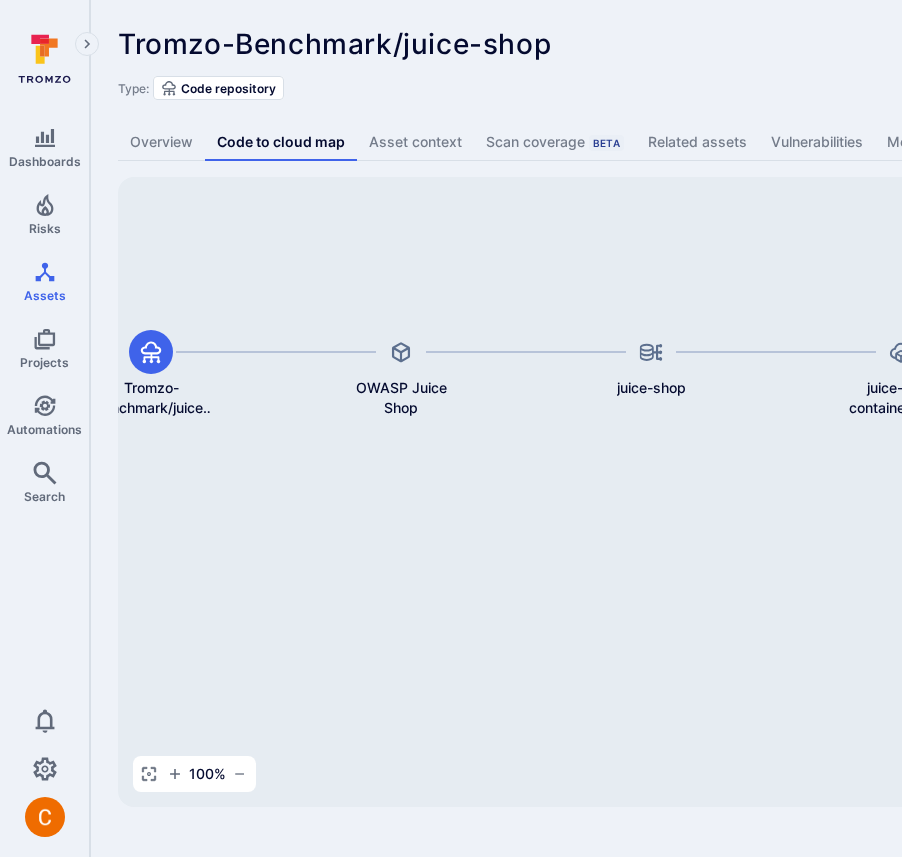 drag, startPoint x: 493, startPoint y: 671, endPoint x: 185, endPoint y: 588, distance: 318.98746 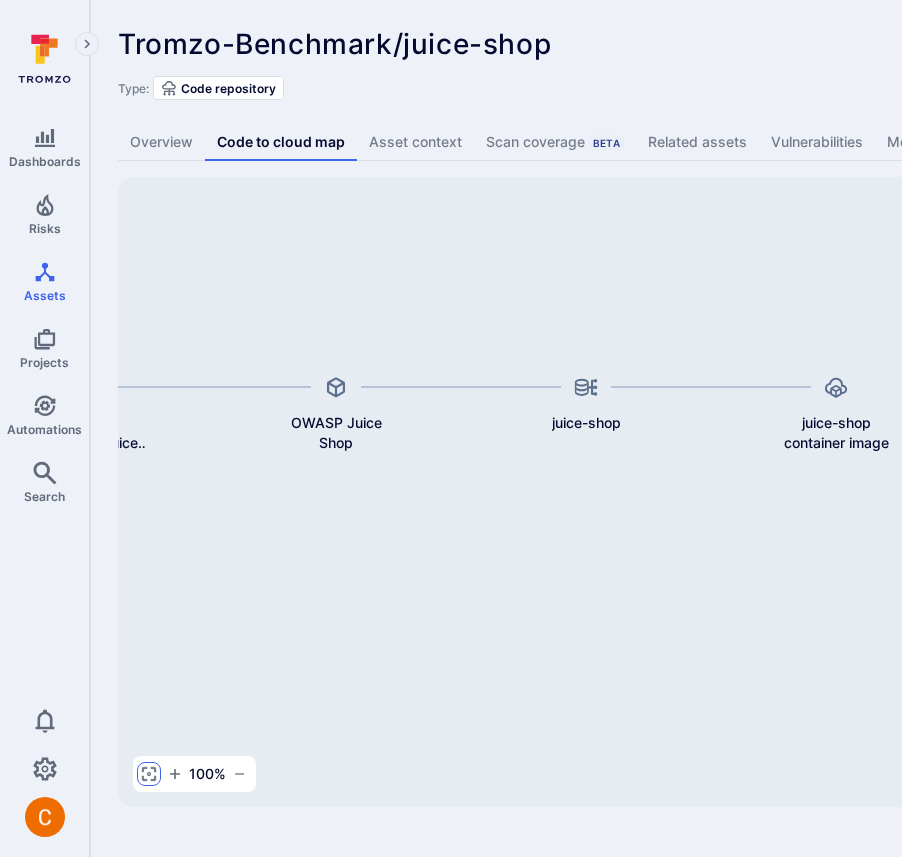 click 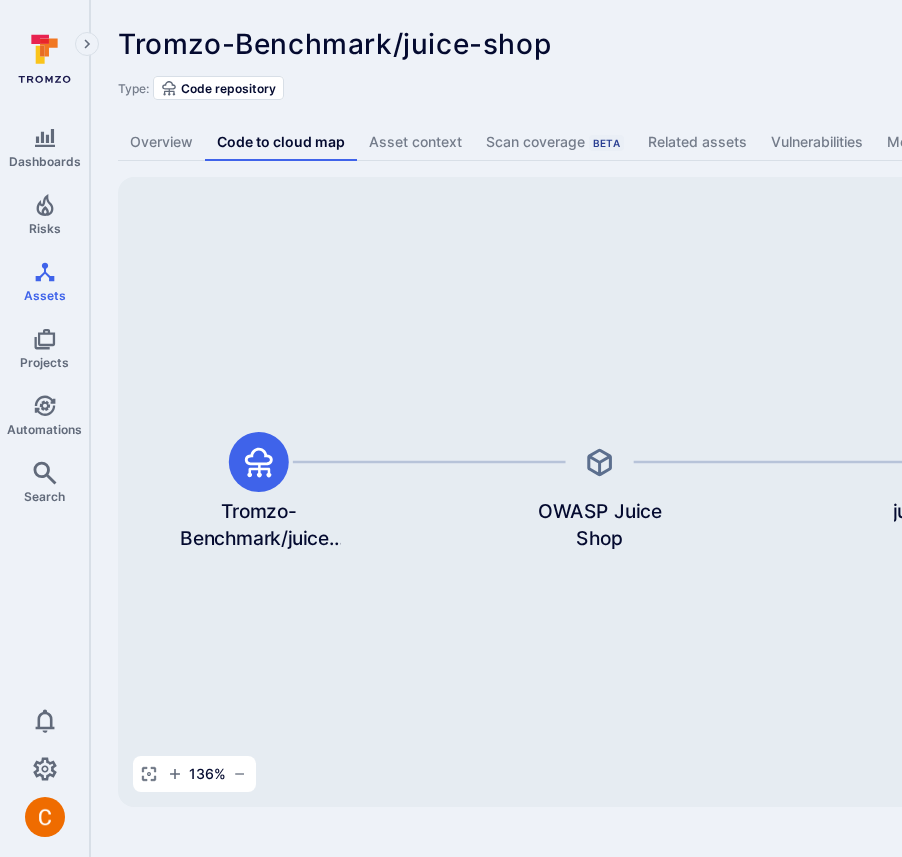 type 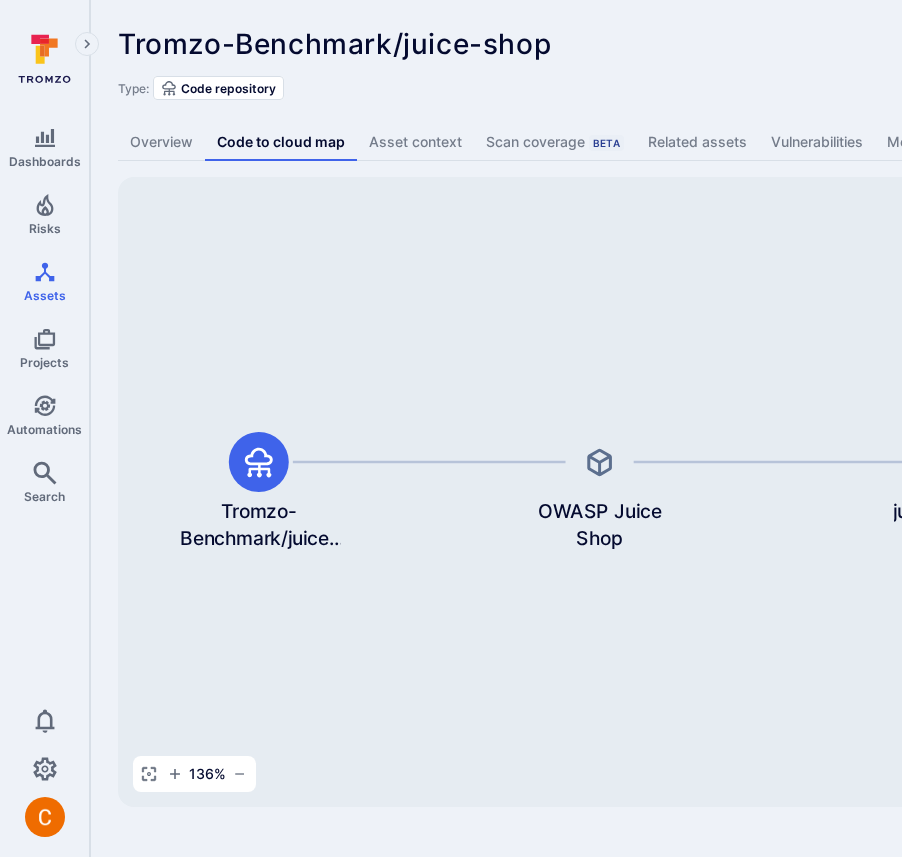 click on "Tromzo-Benchmark/juice-shop ...   Show  more" at bounding box center (622, 44) 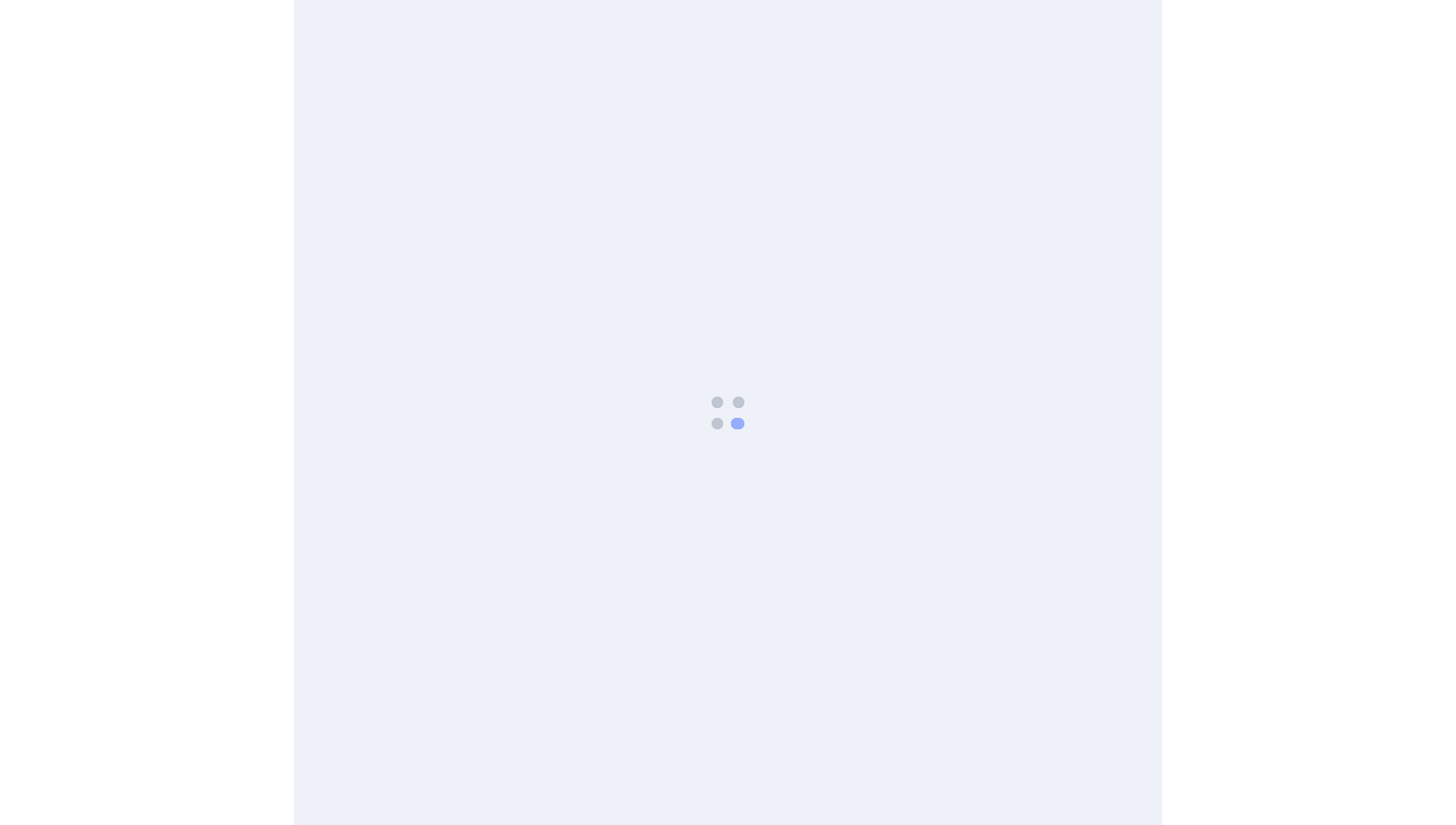 scroll, scrollTop: 0, scrollLeft: 0, axis: both 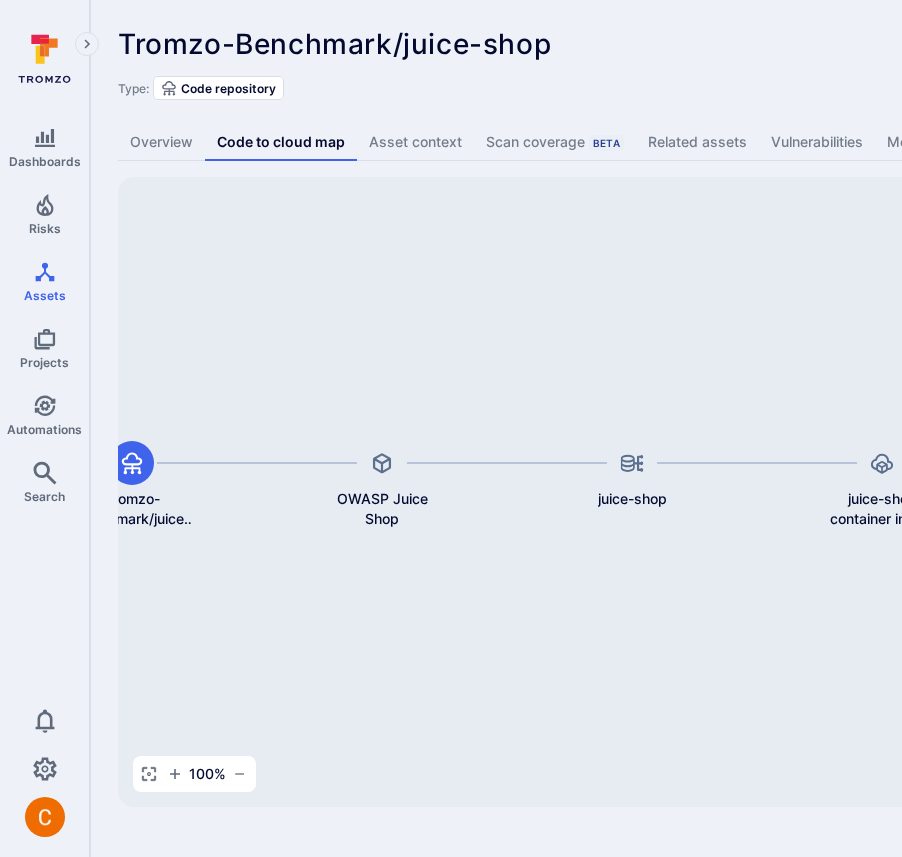 drag, startPoint x: 571, startPoint y: 365, endPoint x: 296, endPoint y: 359, distance: 275.06546 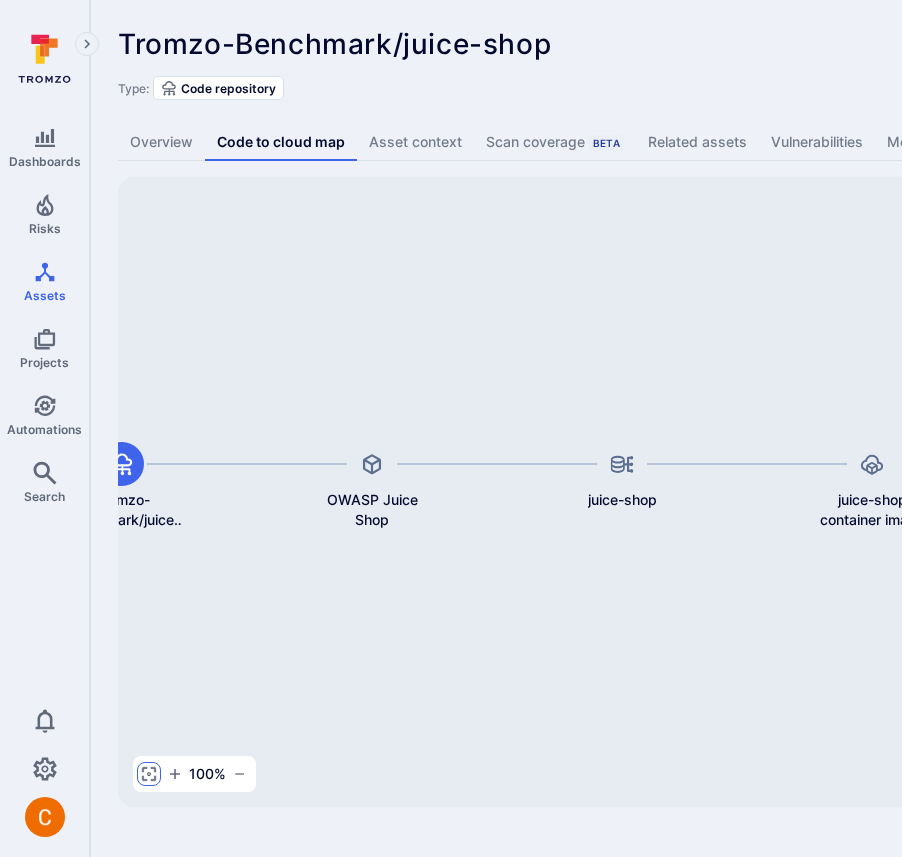 click 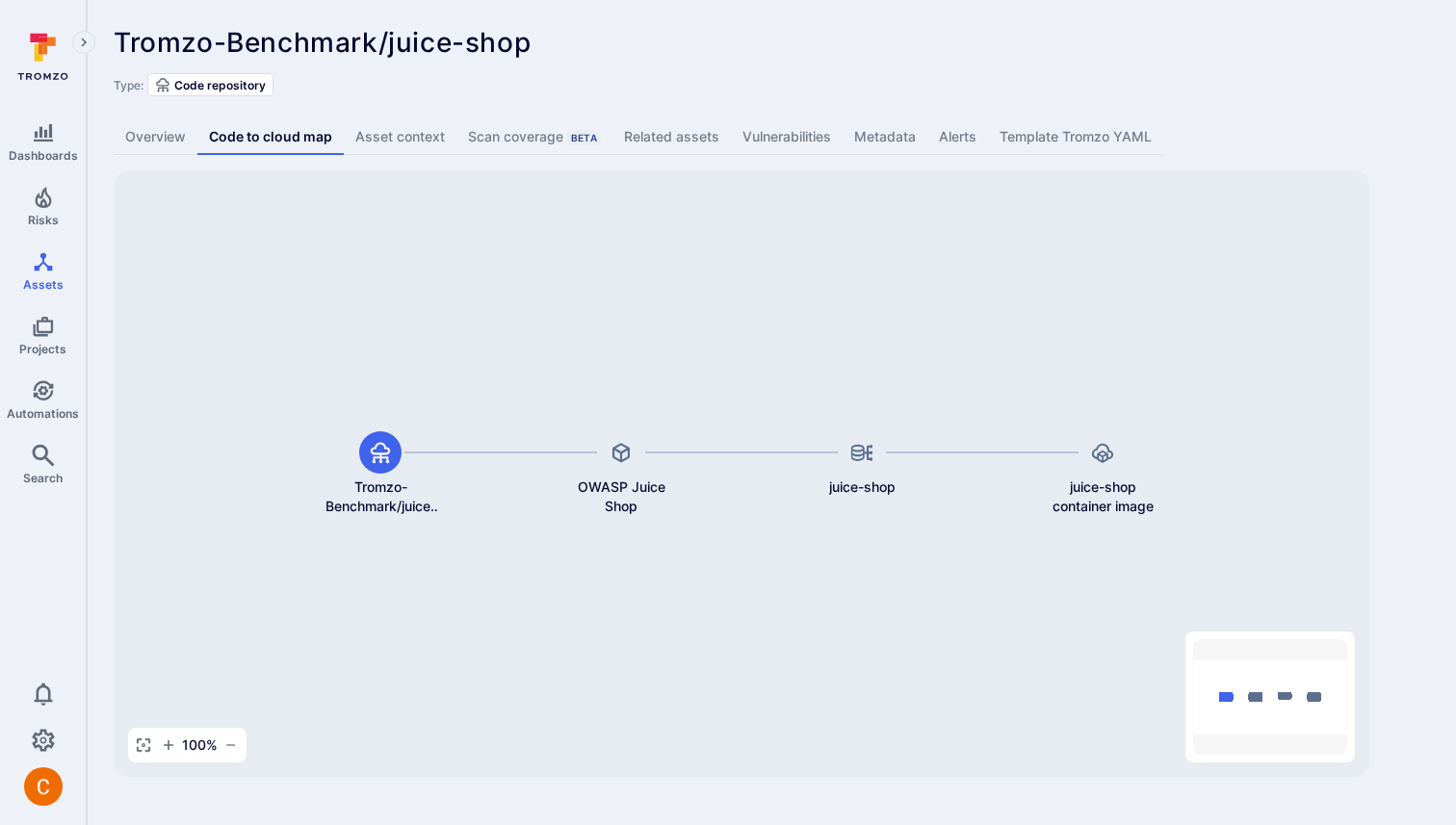 click on "Tromzo-Benchmark/juice-shop ...   Show  more" at bounding box center (634, 42) 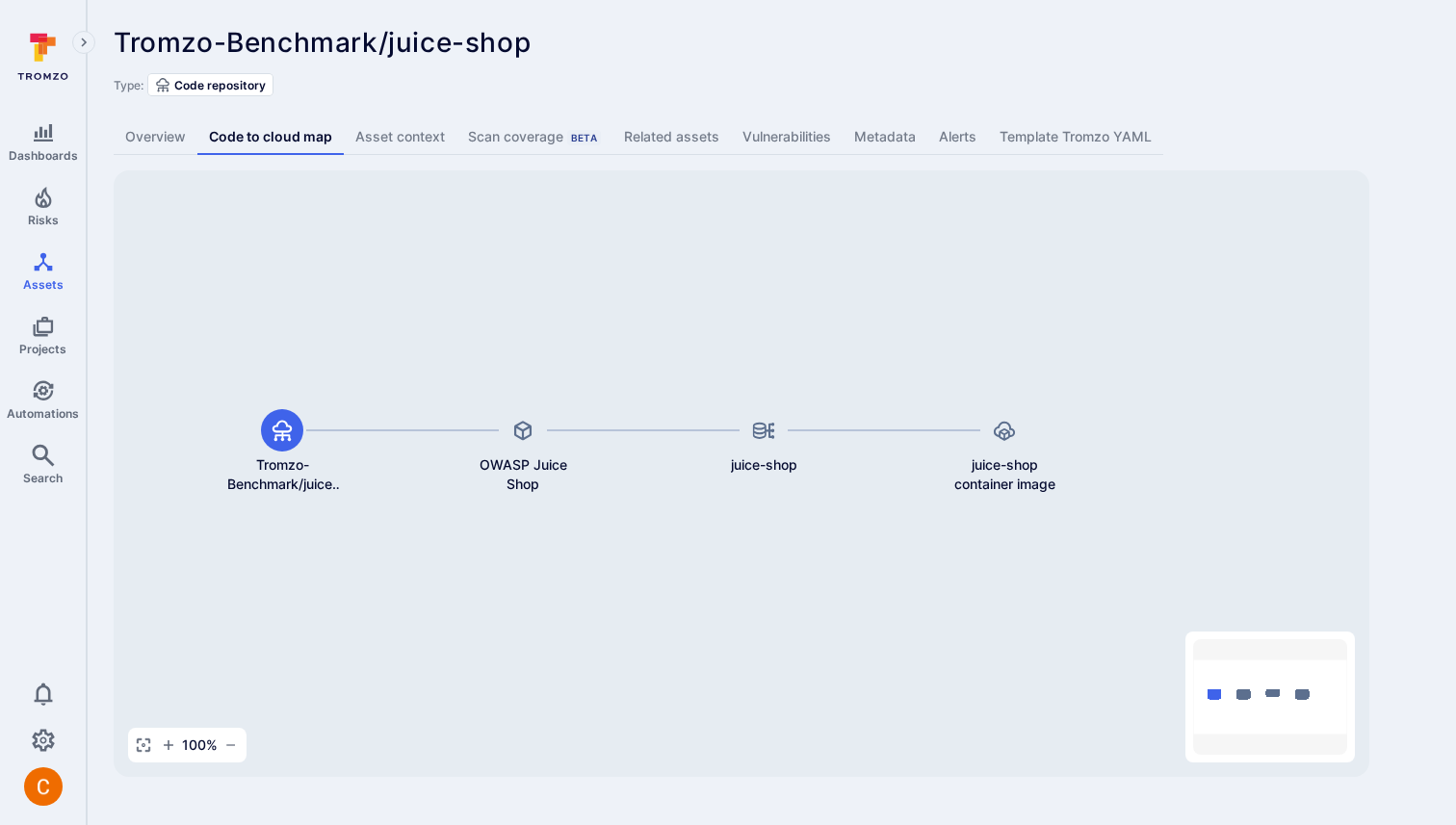 drag, startPoint x: 652, startPoint y: 605, endPoint x: 550, endPoint y: 583, distance: 104.34558 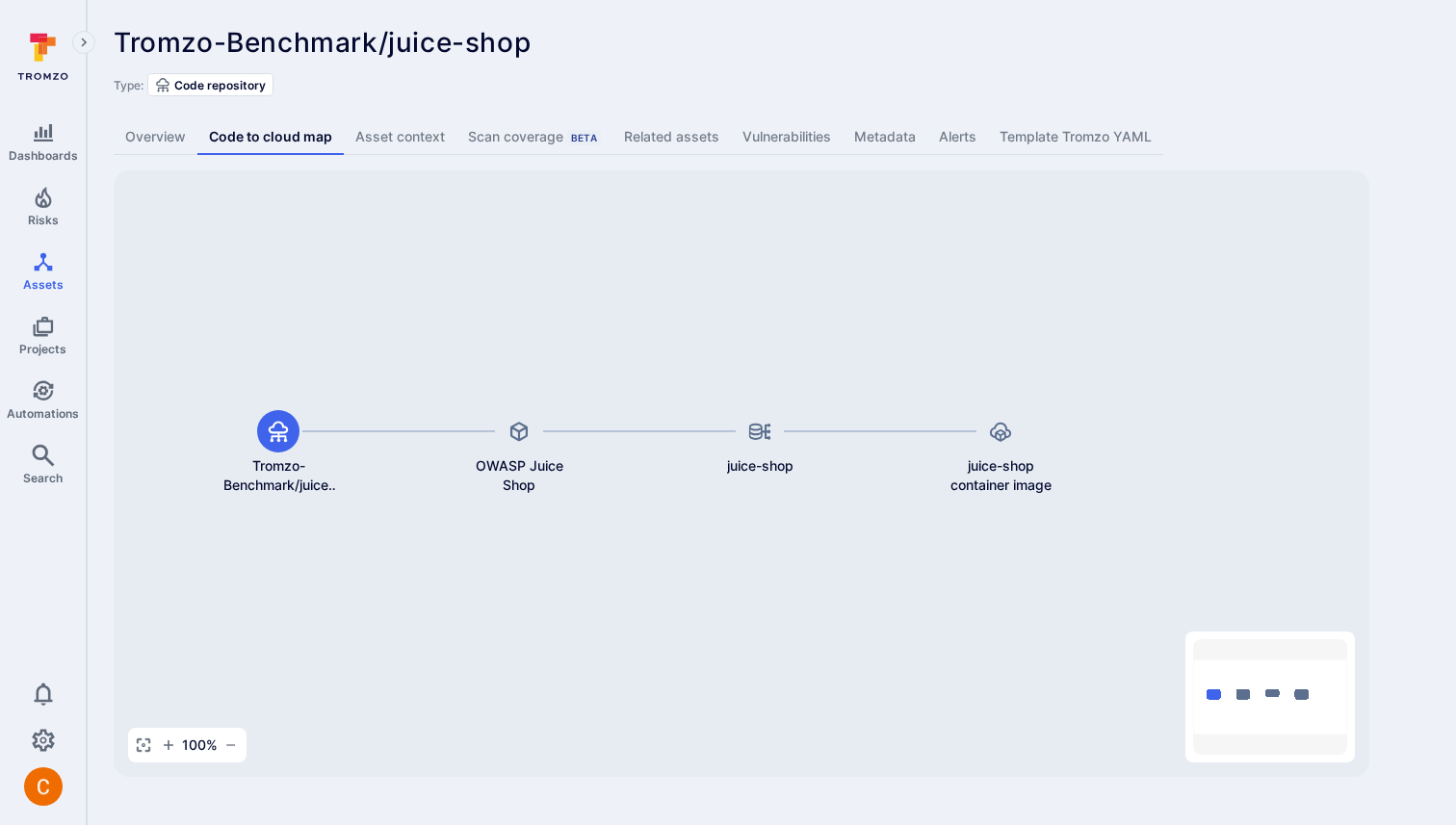 click on "Tromzo-Benchmark/juice-shop ...   Show  more Type: Code repository" at bounding box center (771, 62) 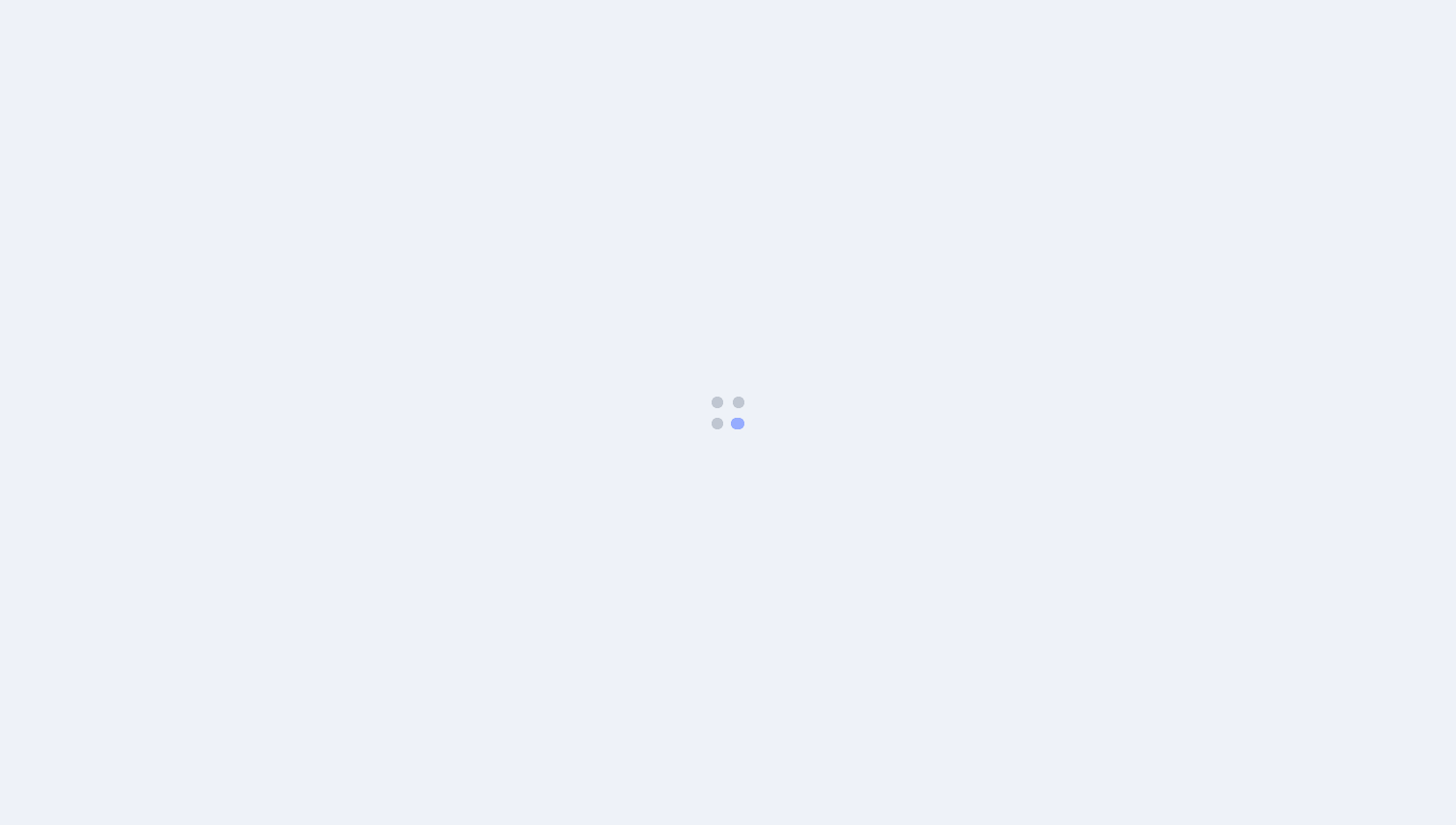 scroll, scrollTop: 0, scrollLeft: 0, axis: both 